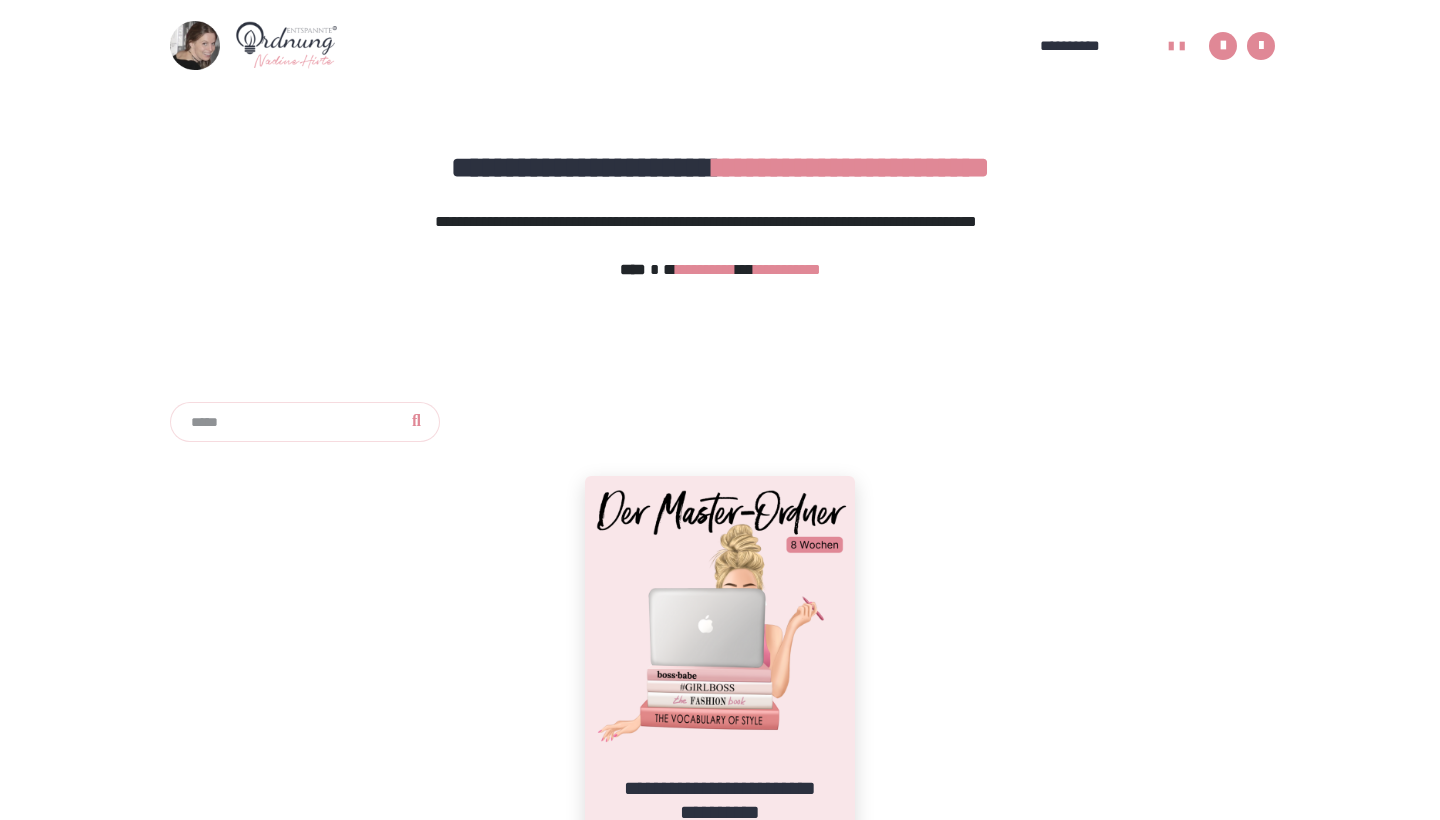 scroll, scrollTop: 0, scrollLeft: 0, axis: both 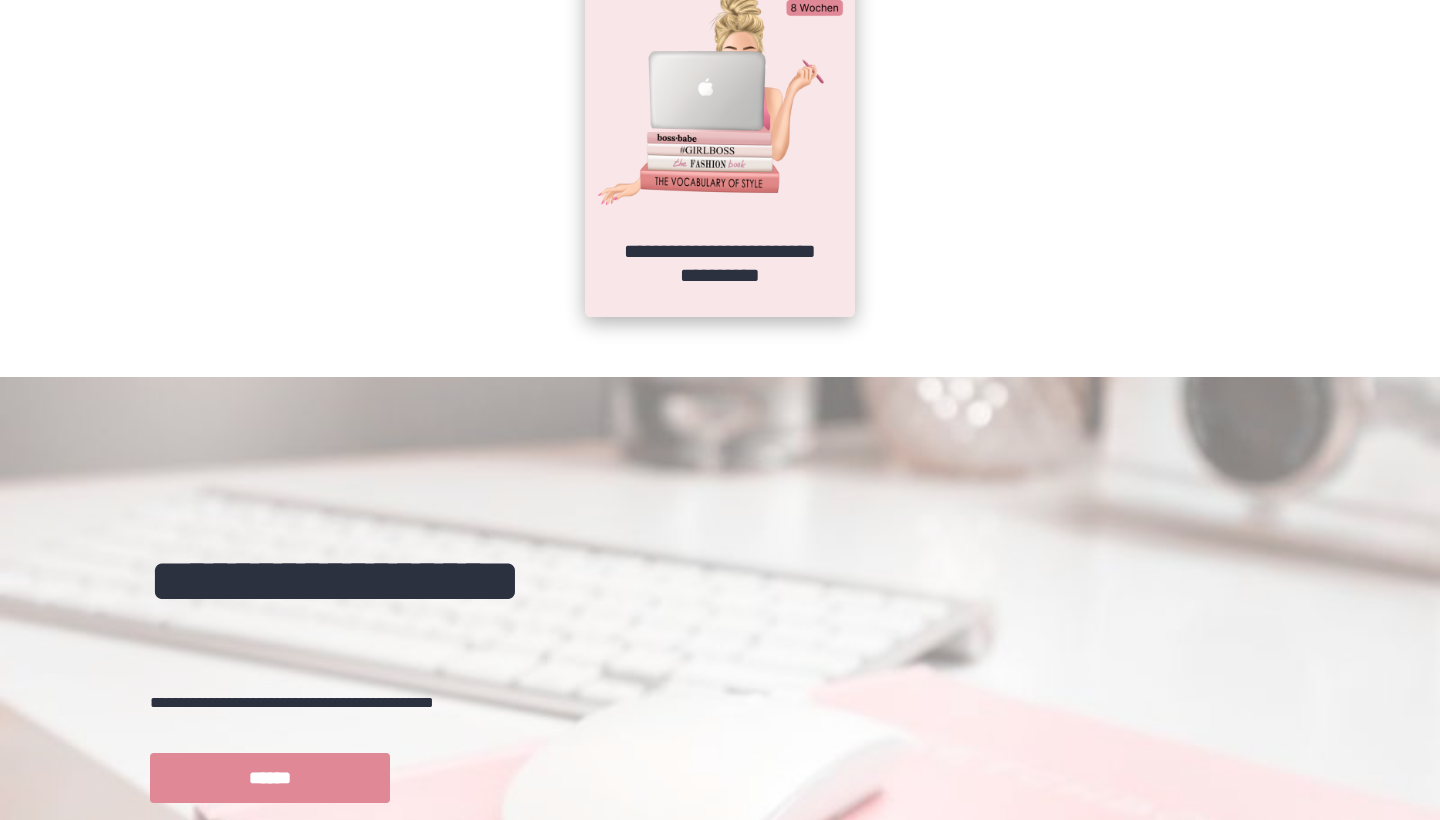 click at bounding box center (720, 74) 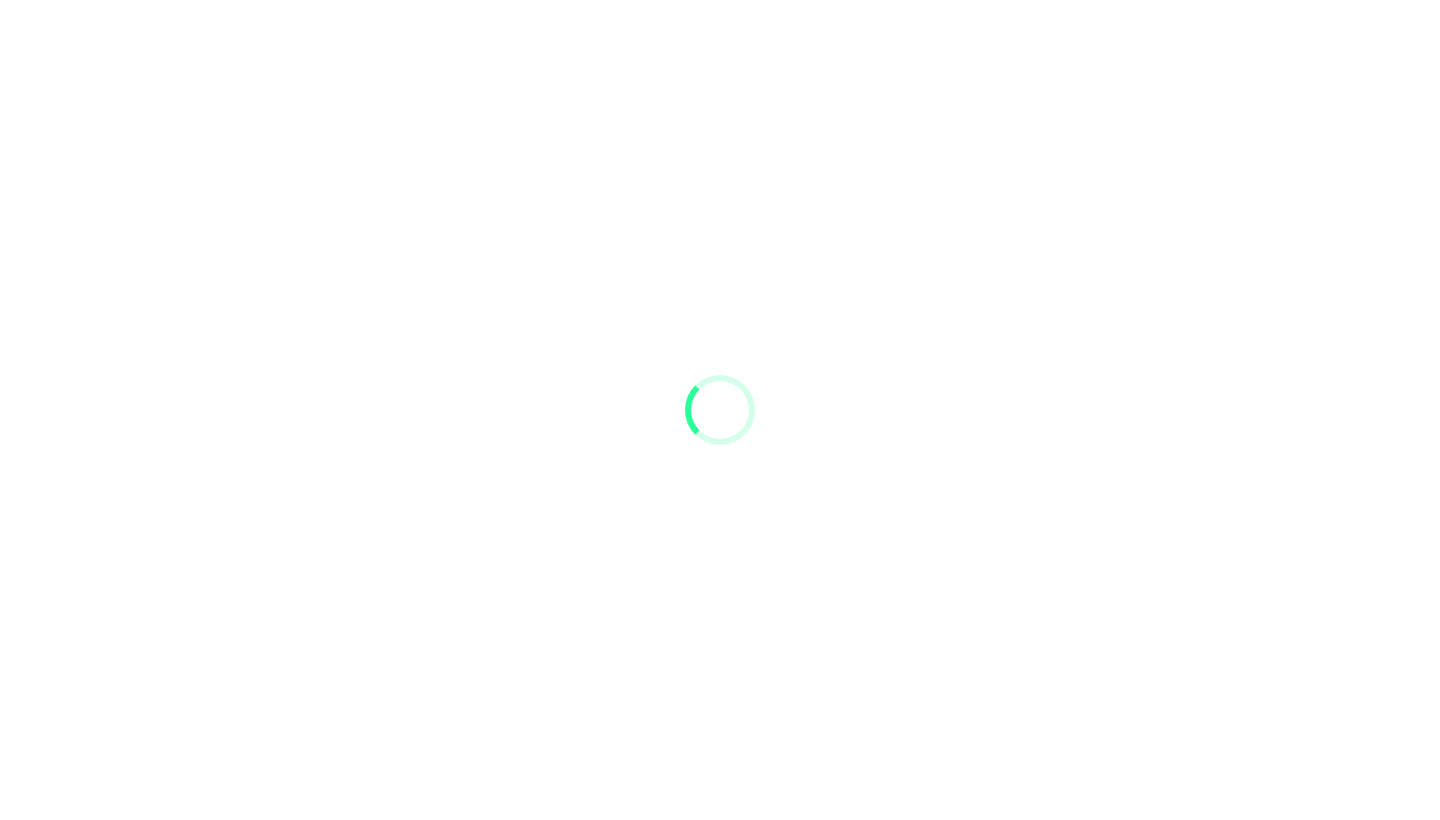 scroll, scrollTop: 0, scrollLeft: 0, axis: both 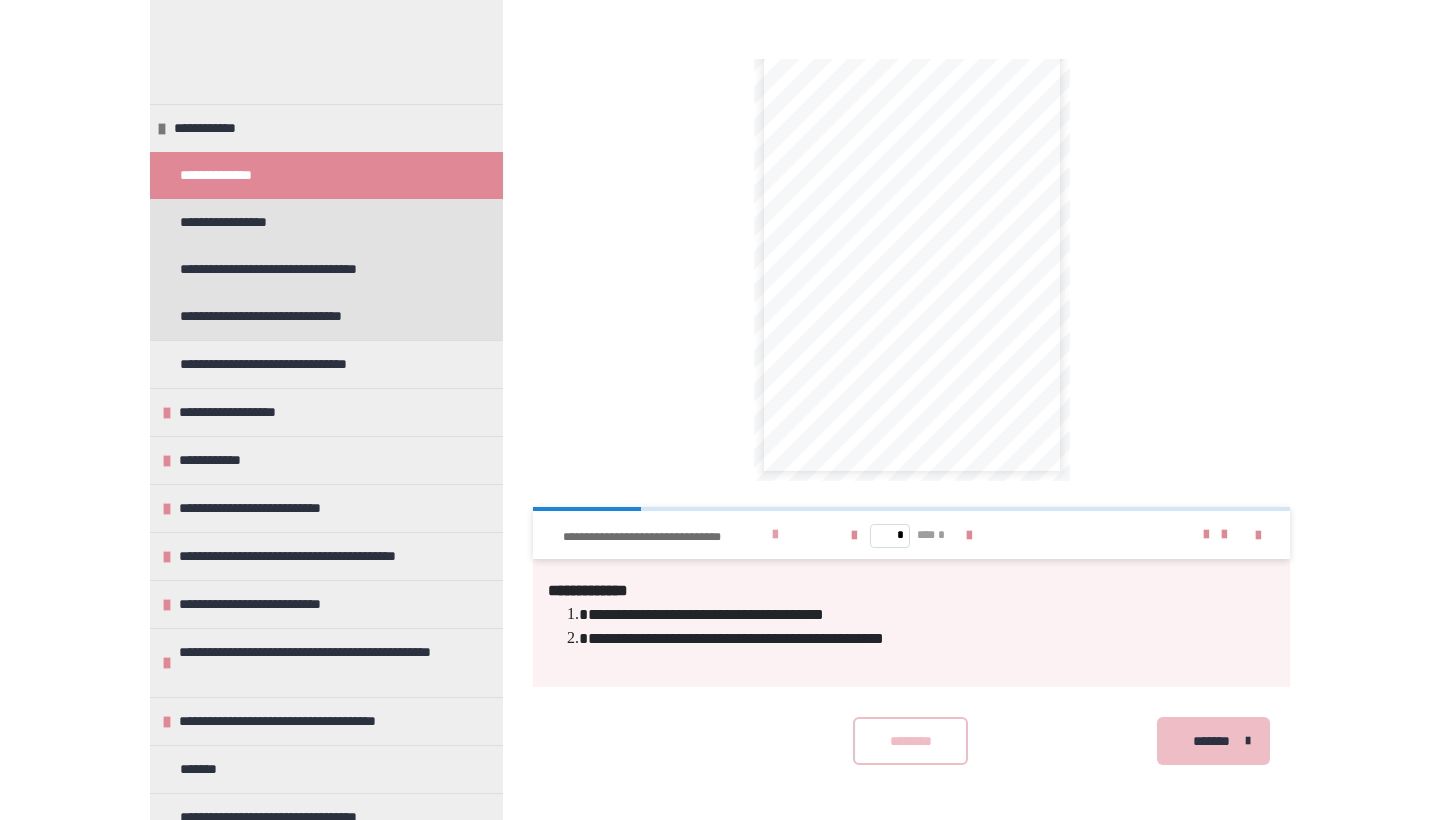 click at bounding box center [775, 535] 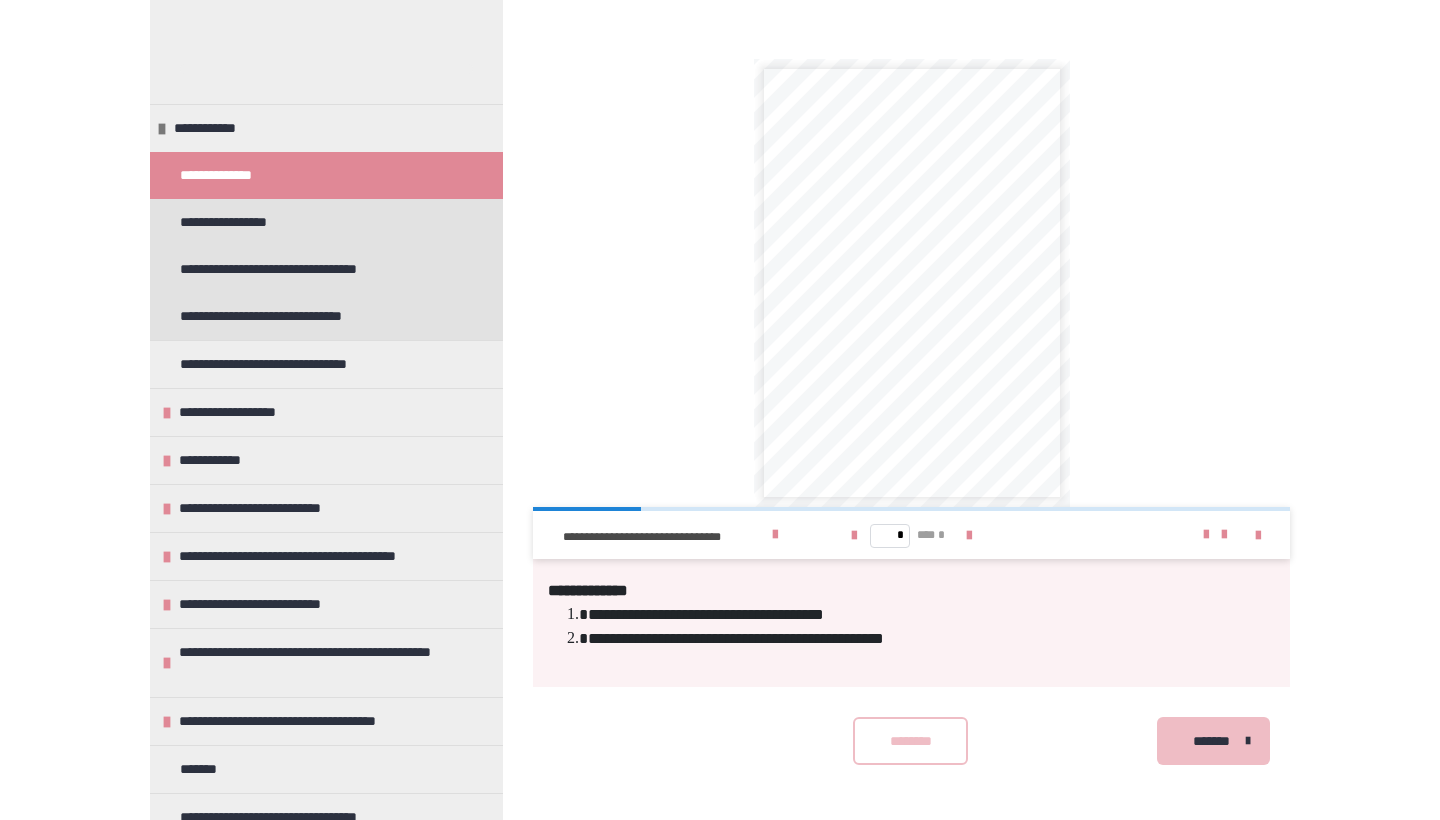 scroll, scrollTop: 0, scrollLeft: 0, axis: both 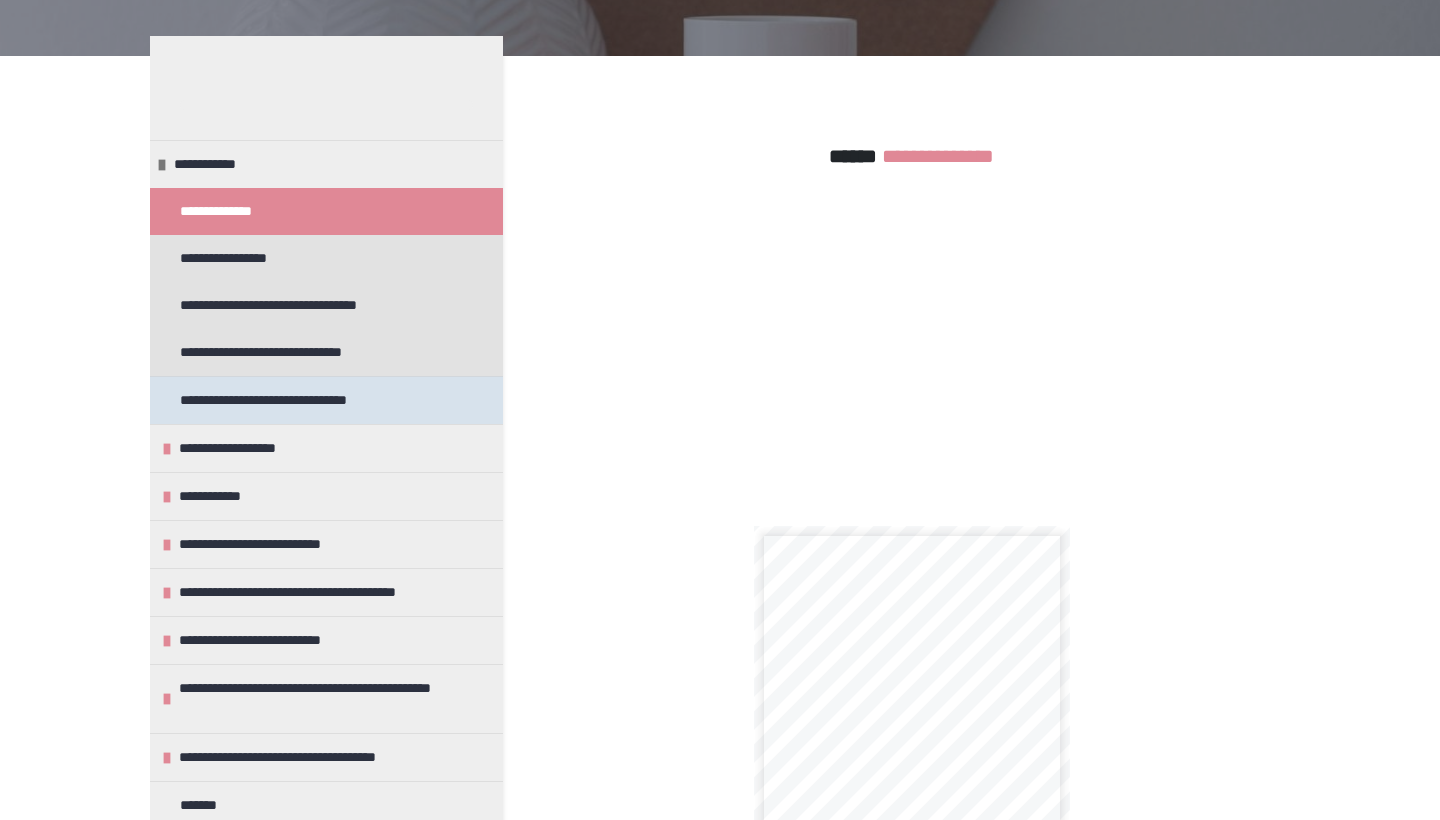 click on "**********" at bounding box center [284, 400] 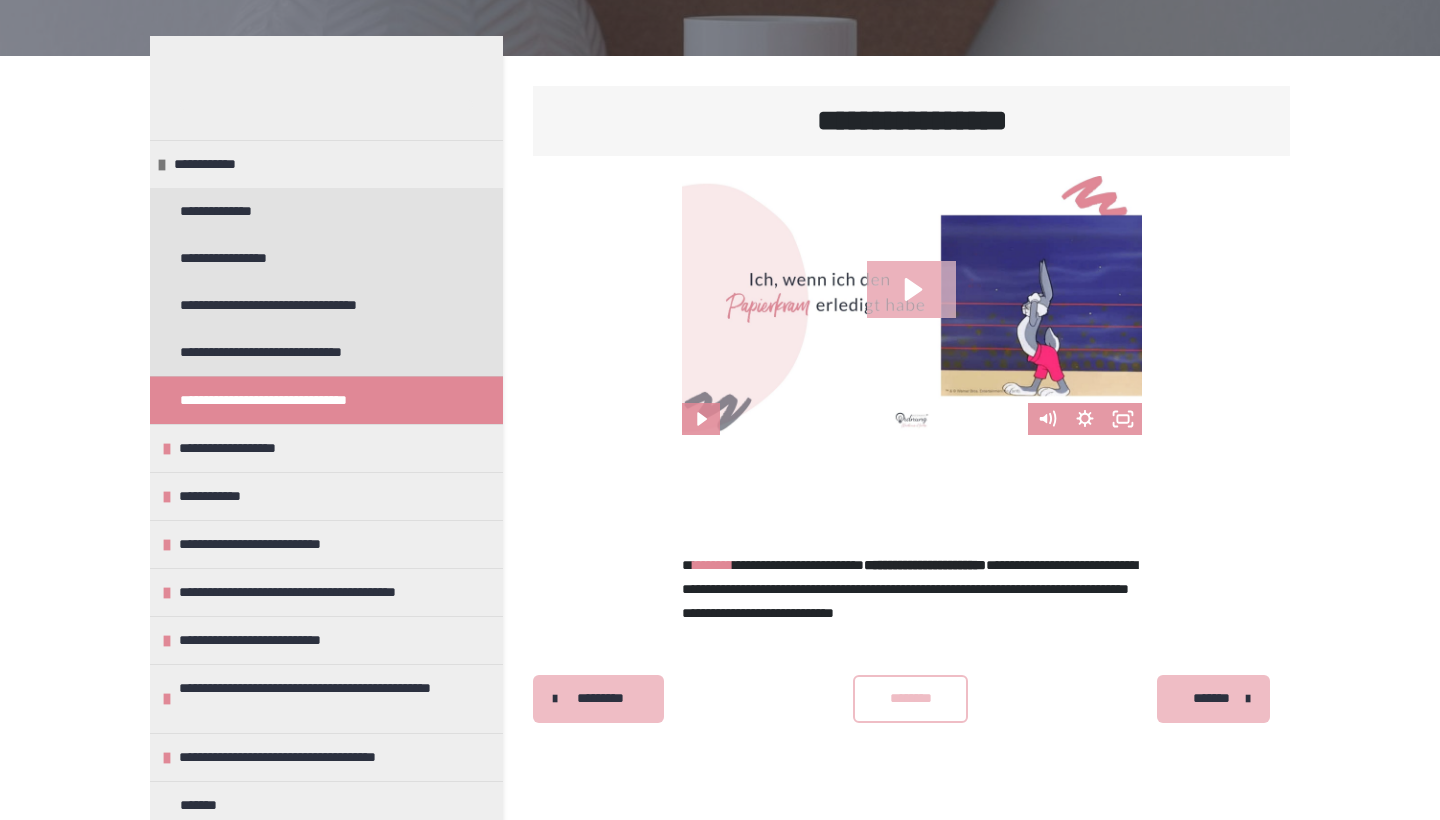 click 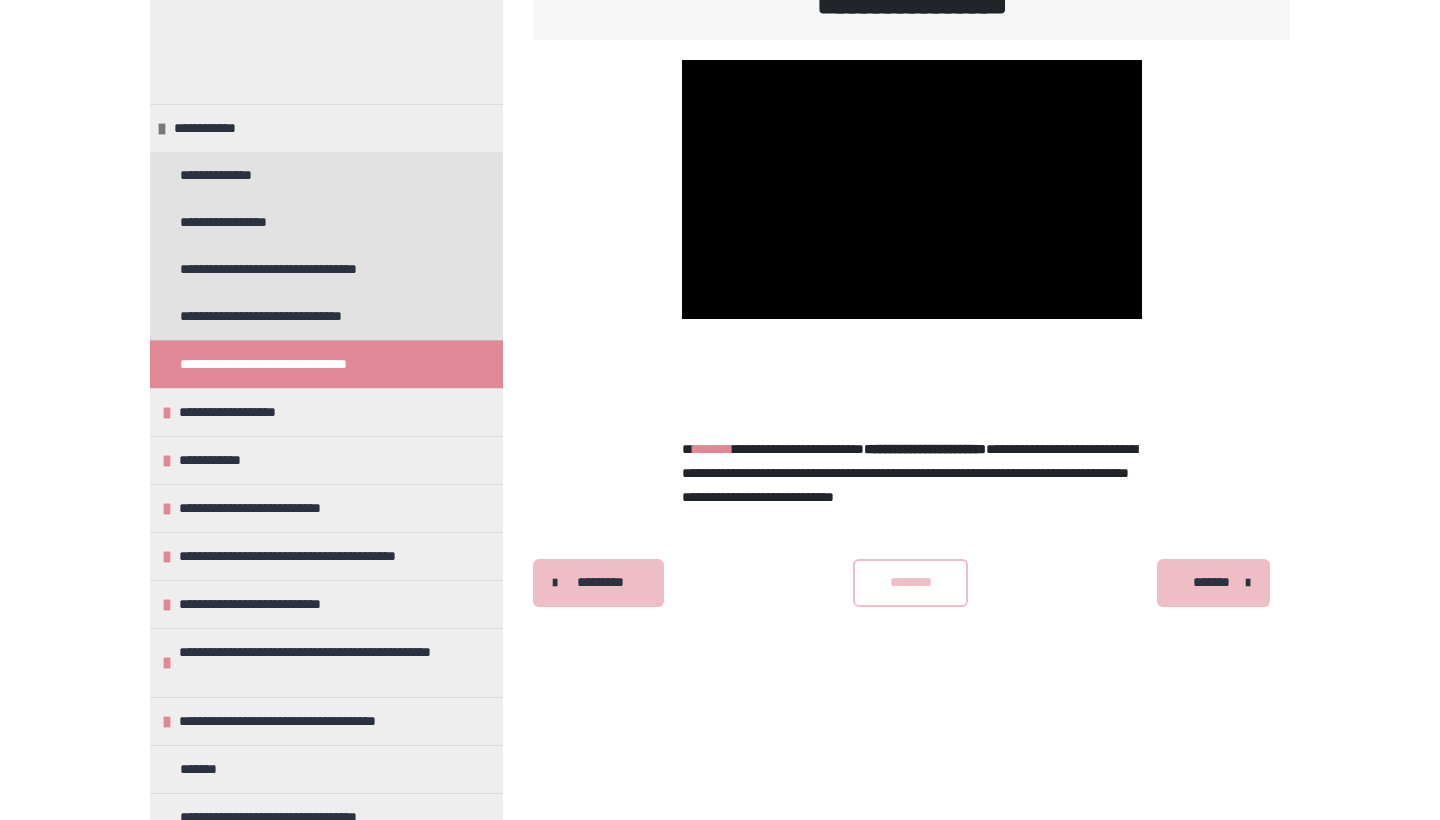 scroll, scrollTop: 340, scrollLeft: 0, axis: vertical 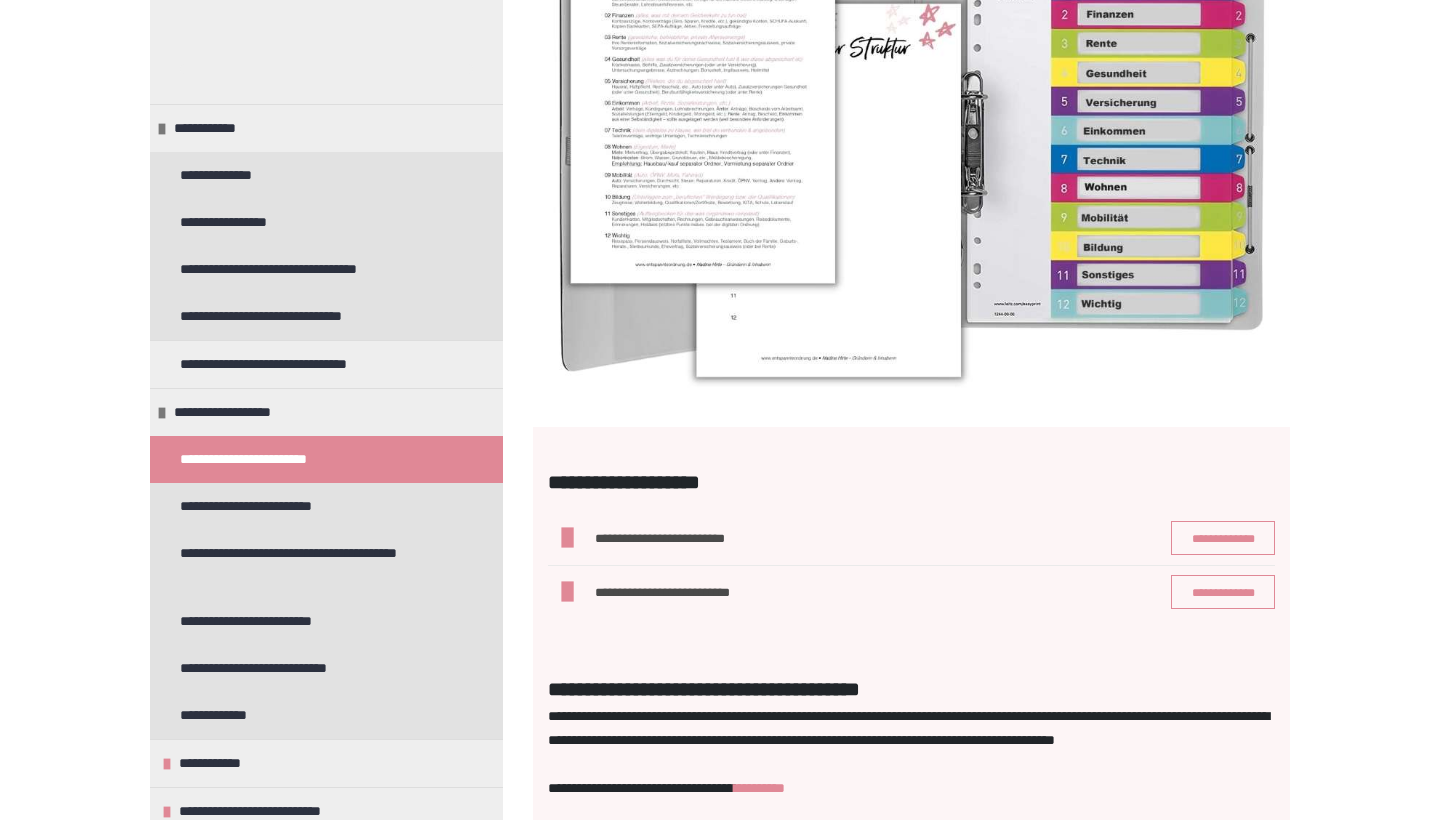 click on "**********" at bounding box center [679, 538] 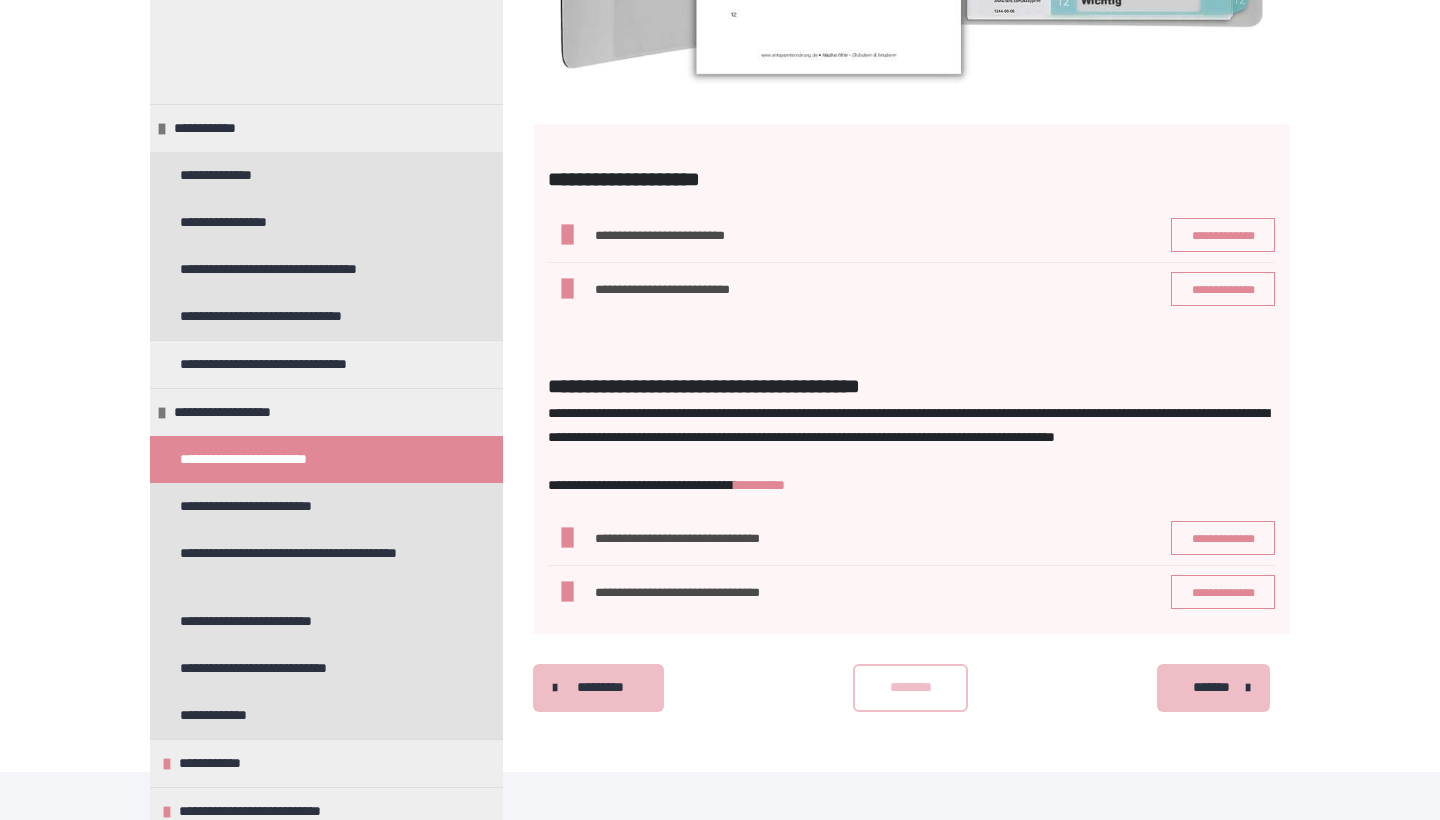 scroll, scrollTop: 860, scrollLeft: 0, axis: vertical 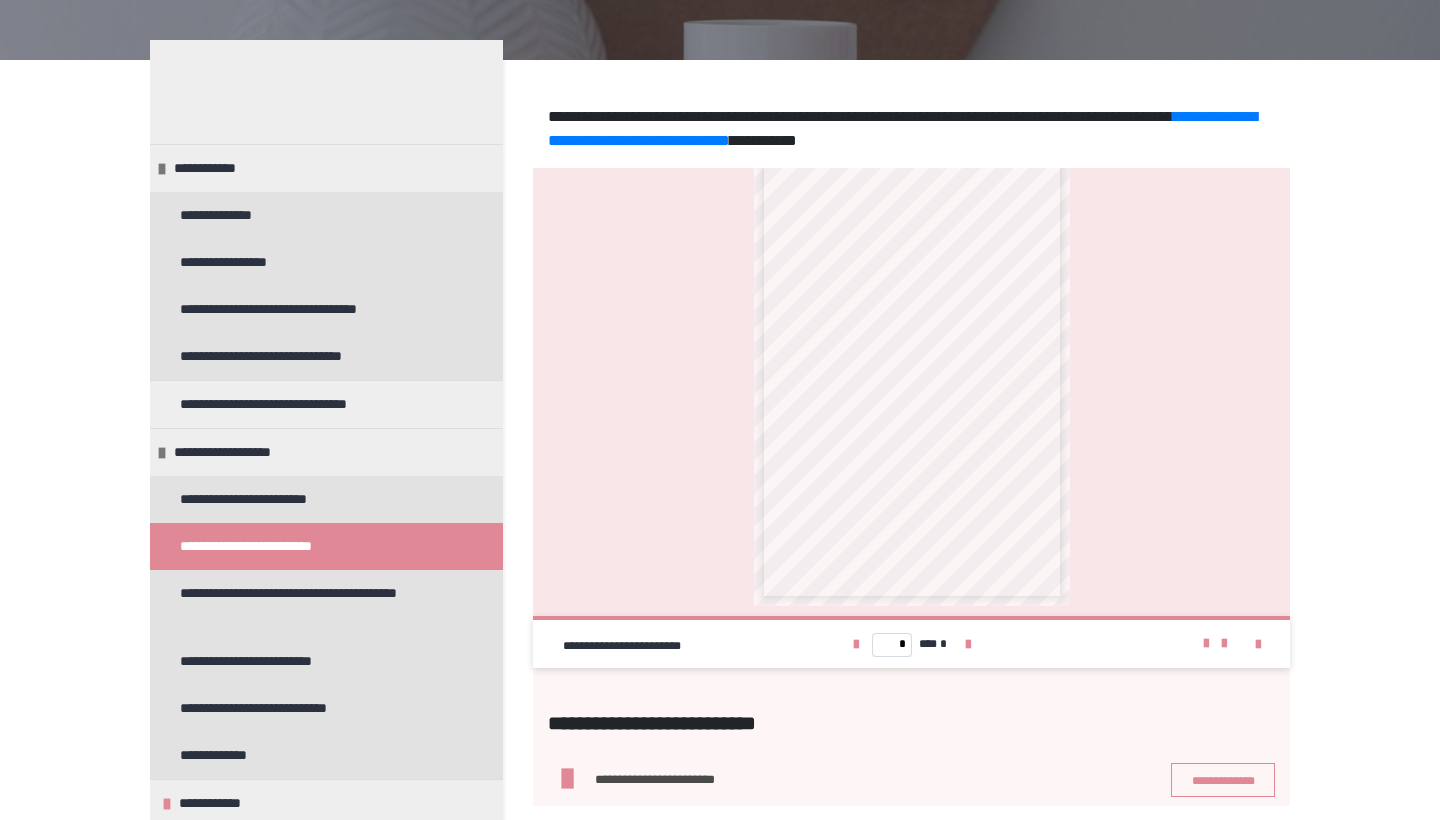 click on "**********" at bounding box center [1223, 780] 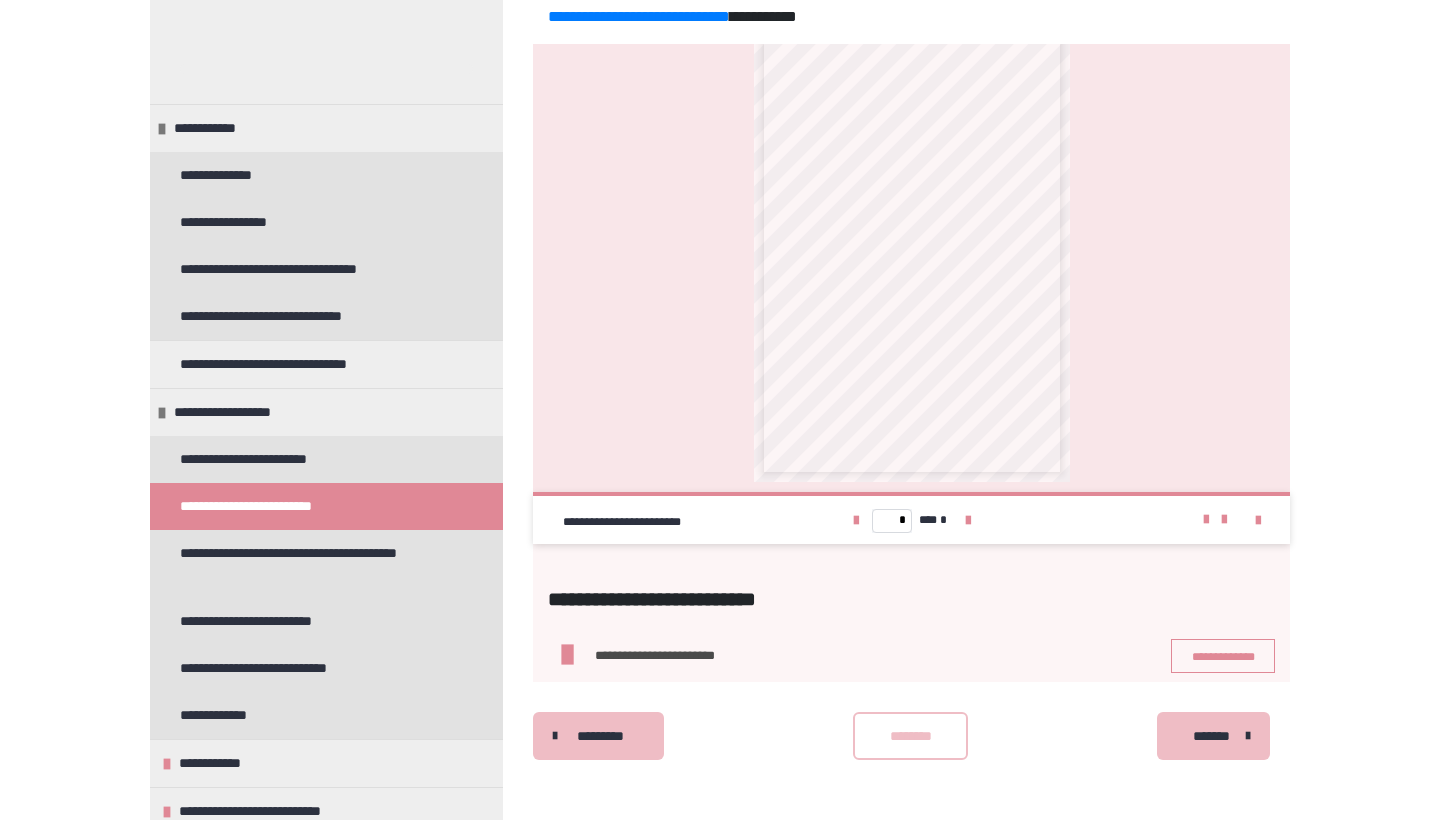 scroll, scrollTop: 344, scrollLeft: 0, axis: vertical 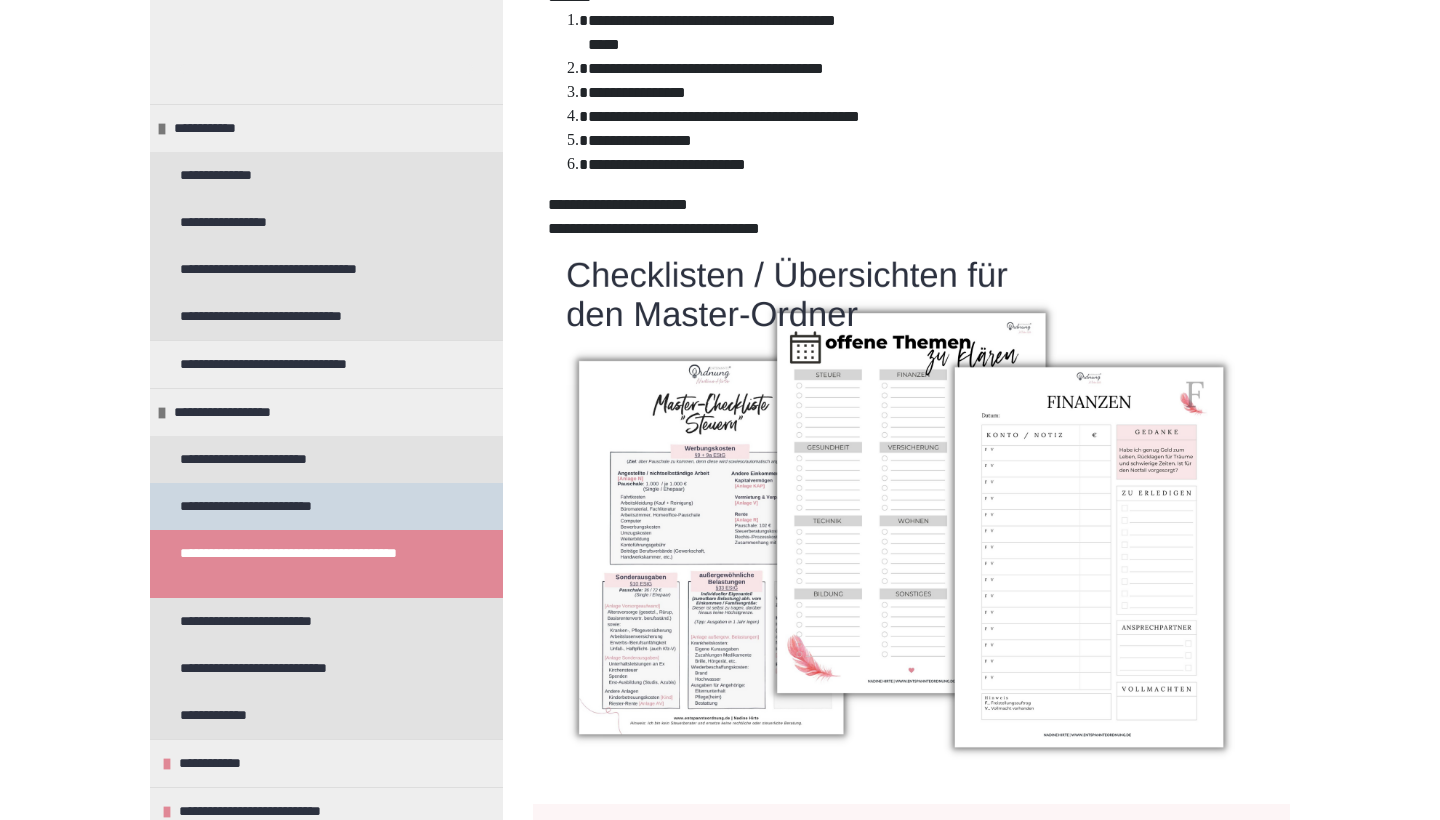 click on "**********" at bounding box center [276, 506] 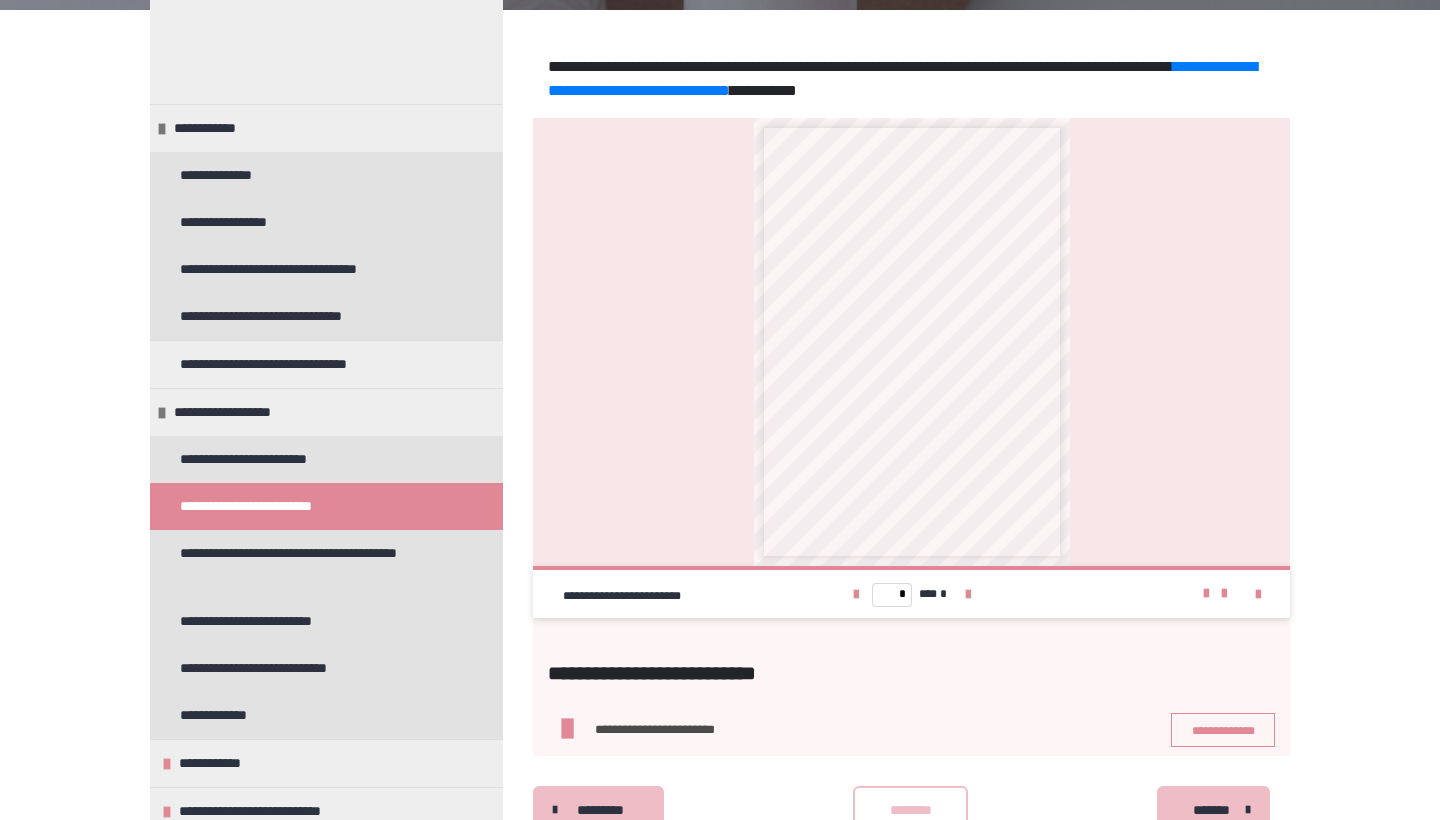 click on "********" at bounding box center (911, 810) 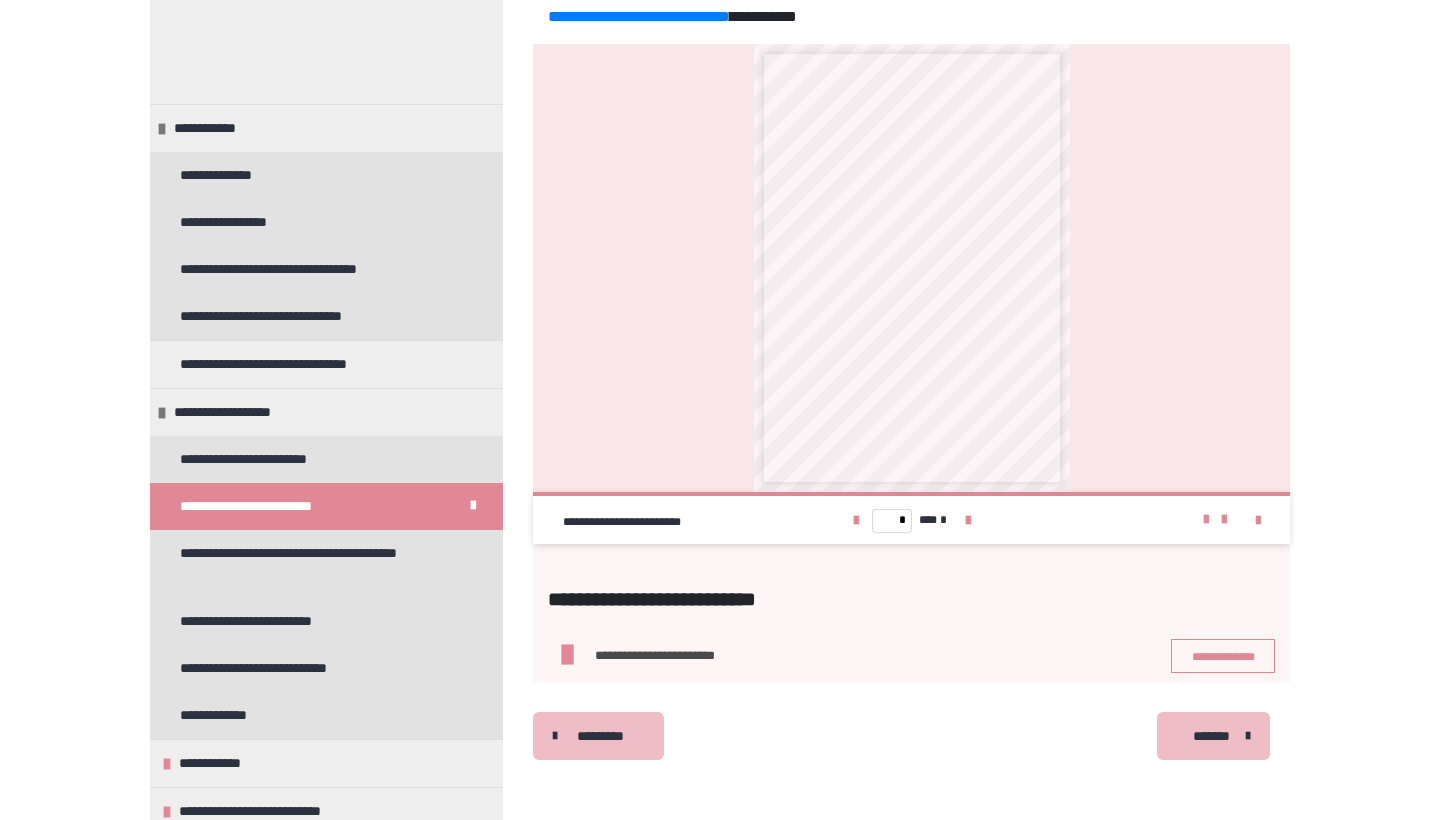 scroll, scrollTop: 344, scrollLeft: 0, axis: vertical 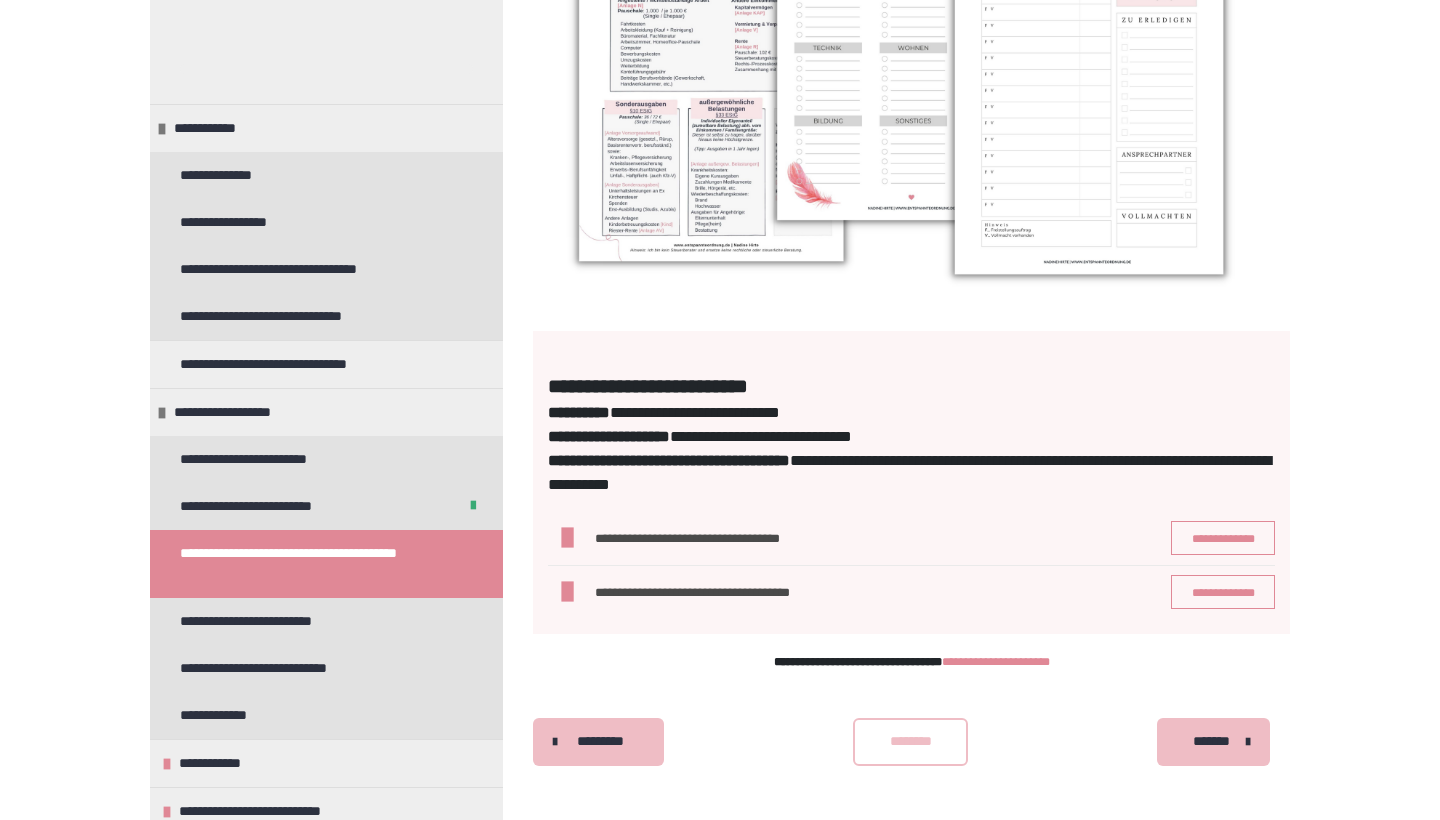 click on "**********" at bounding box center [1223, 592] 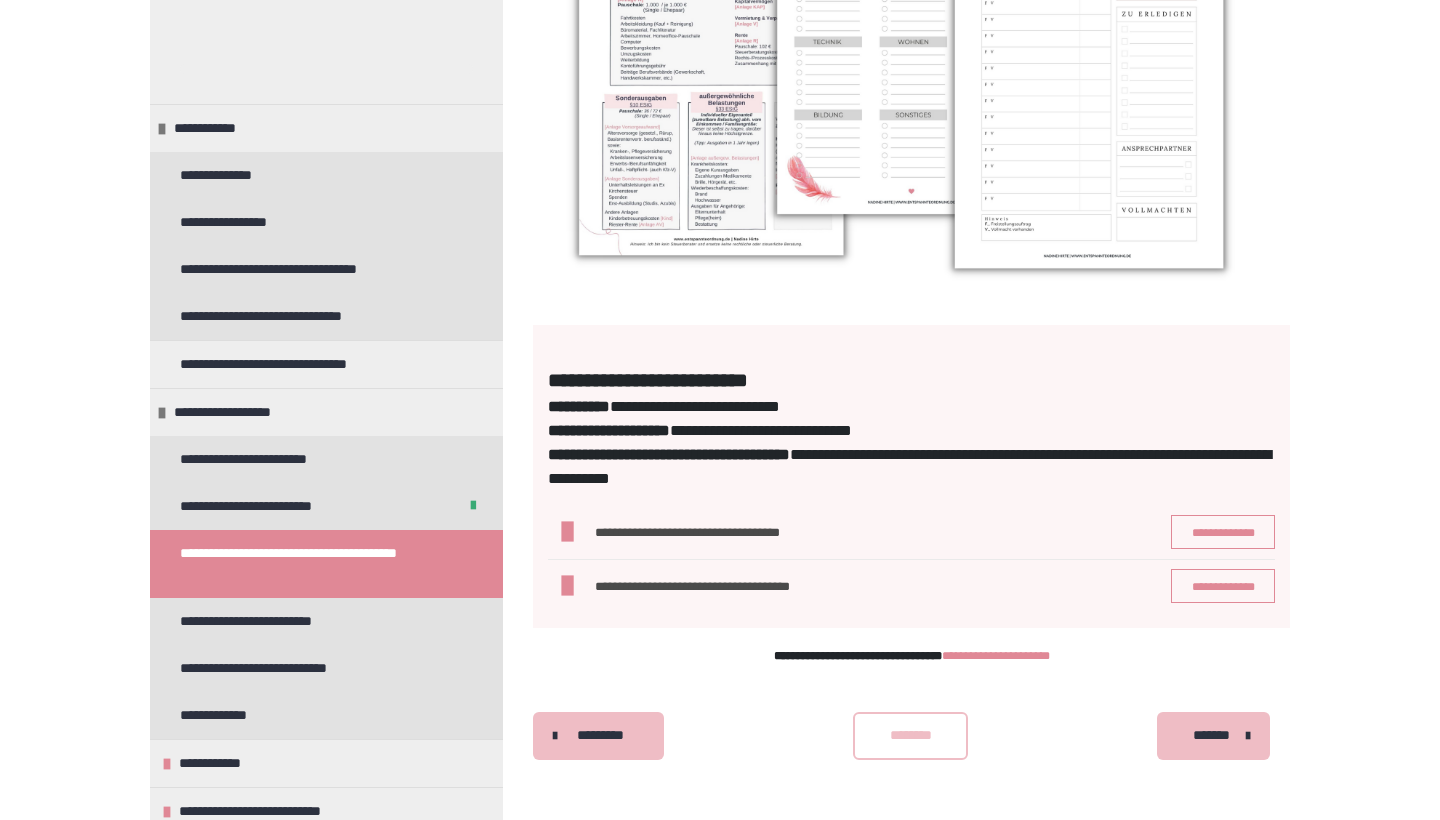 scroll, scrollTop: 819, scrollLeft: 0, axis: vertical 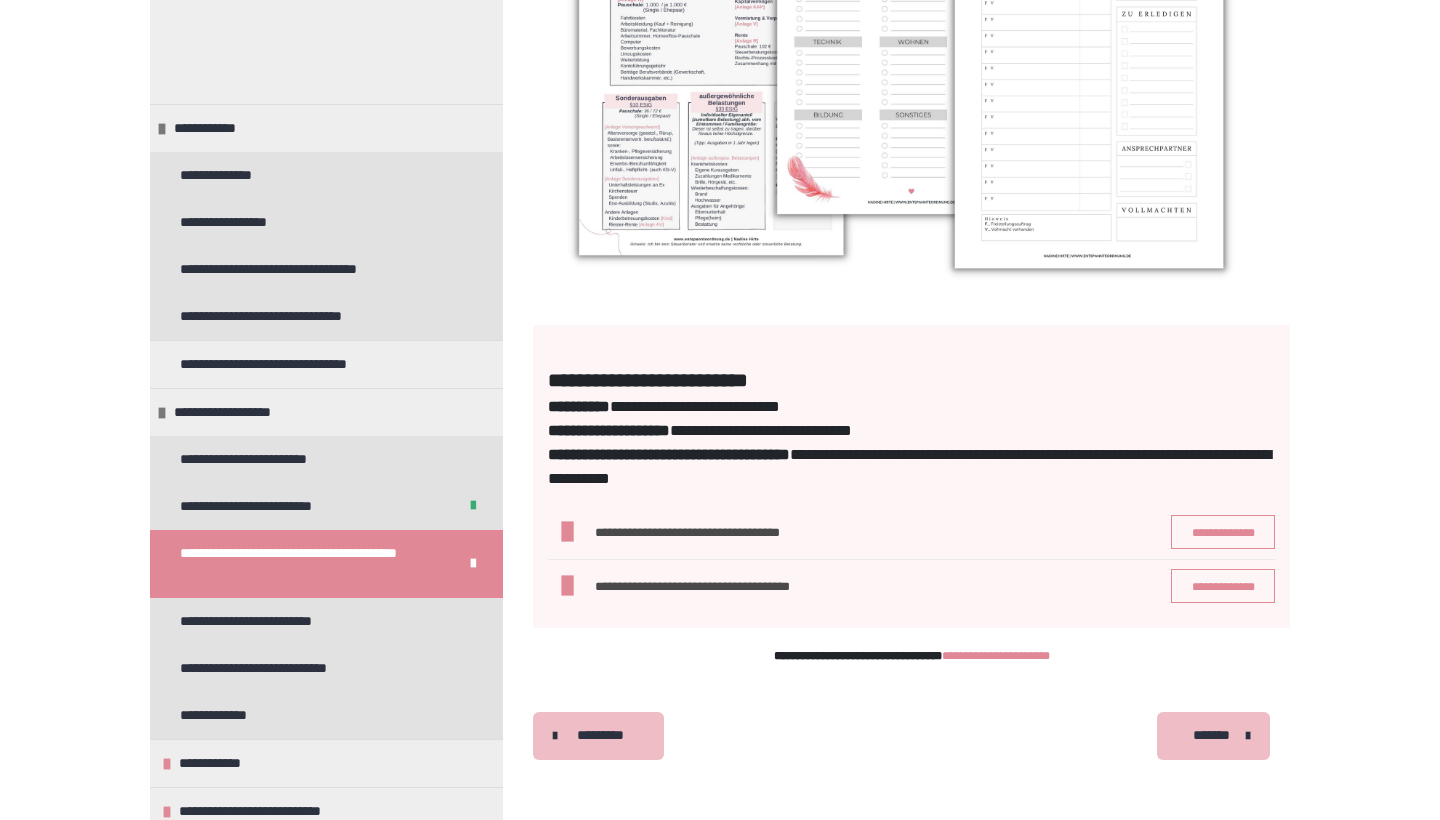 click on "*******" at bounding box center [1211, 735] 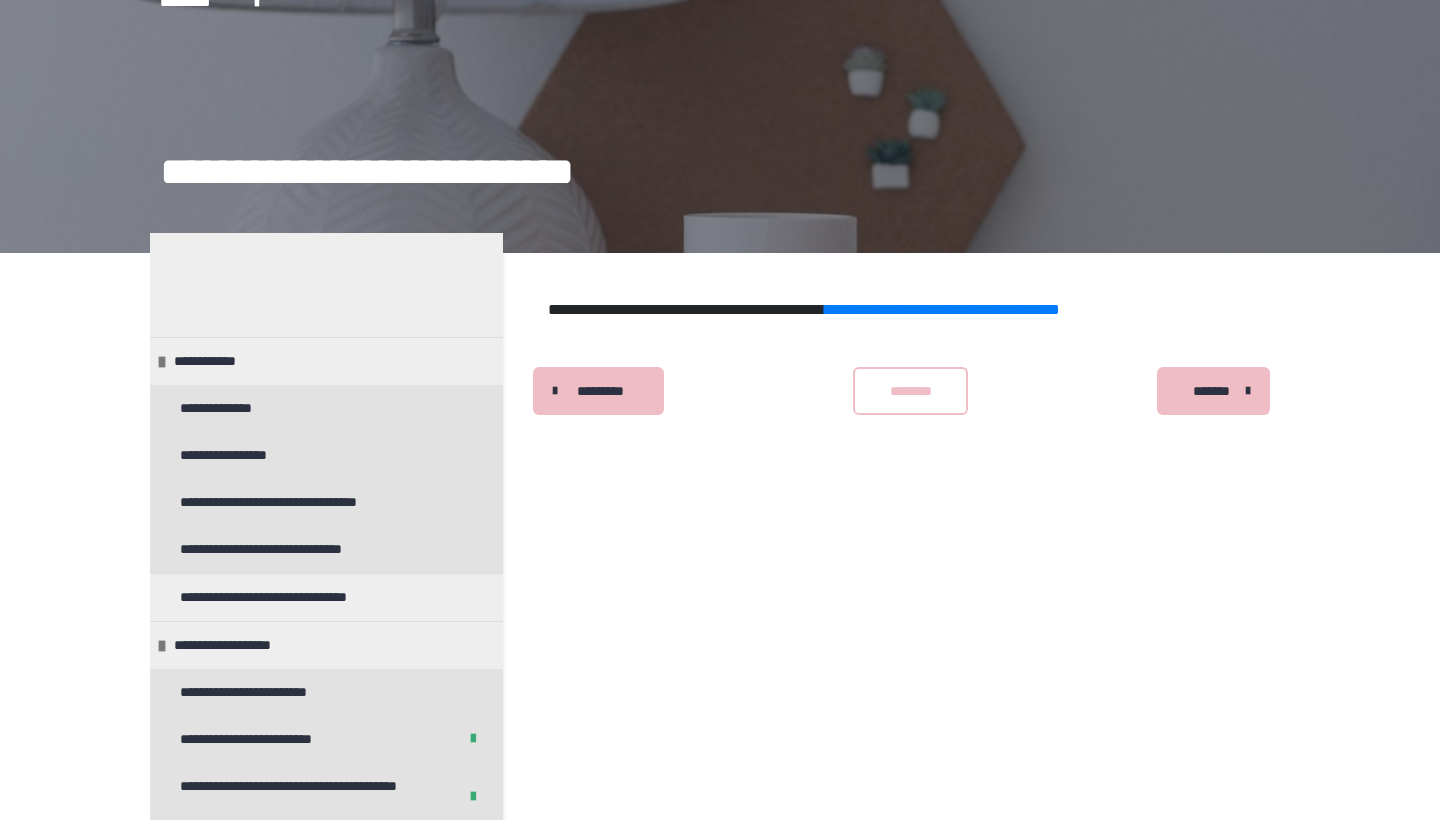 scroll, scrollTop: 25, scrollLeft: 0, axis: vertical 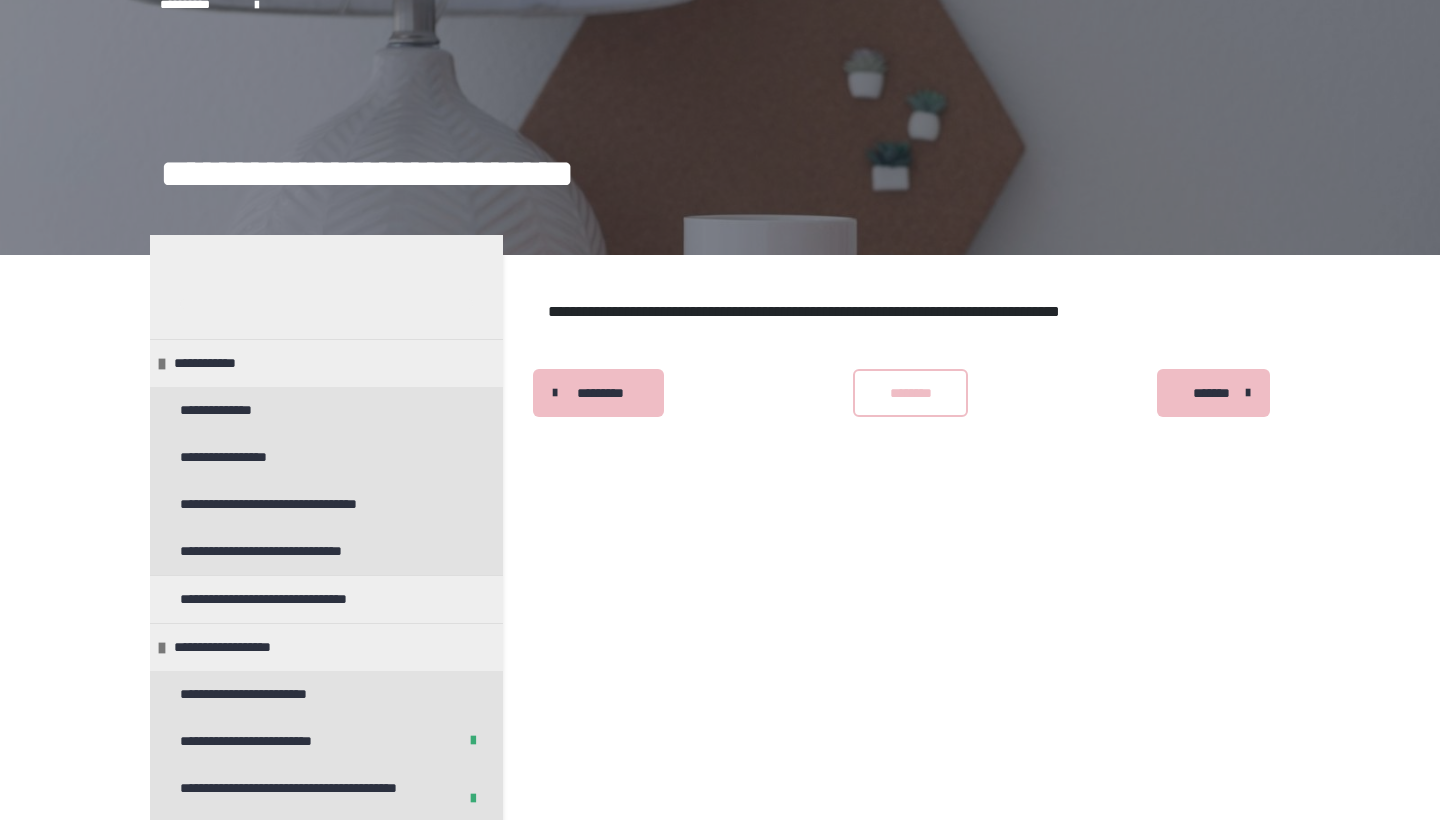 click on "**********" at bounding box center [942, 311] 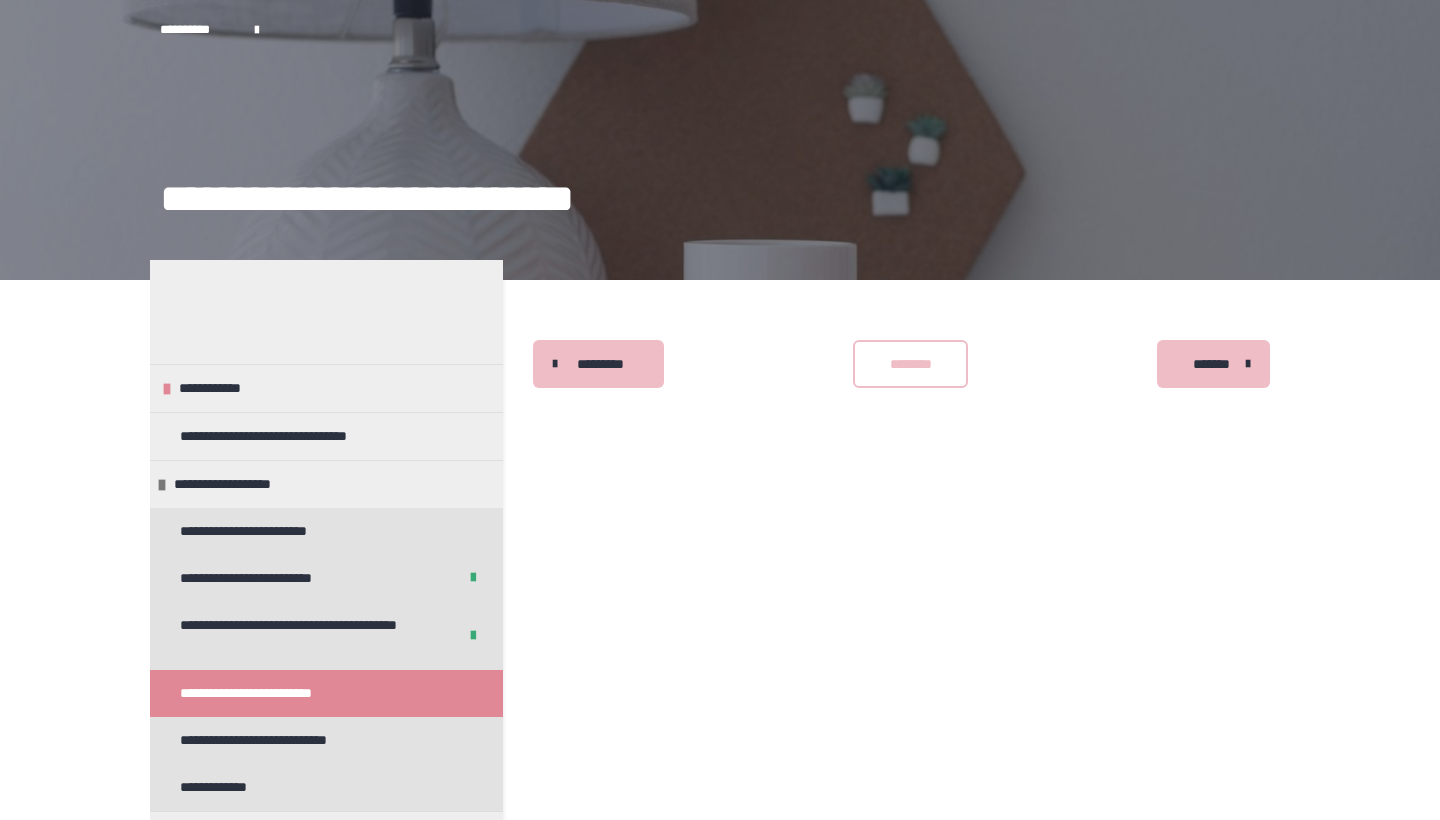 scroll, scrollTop: 0, scrollLeft: 0, axis: both 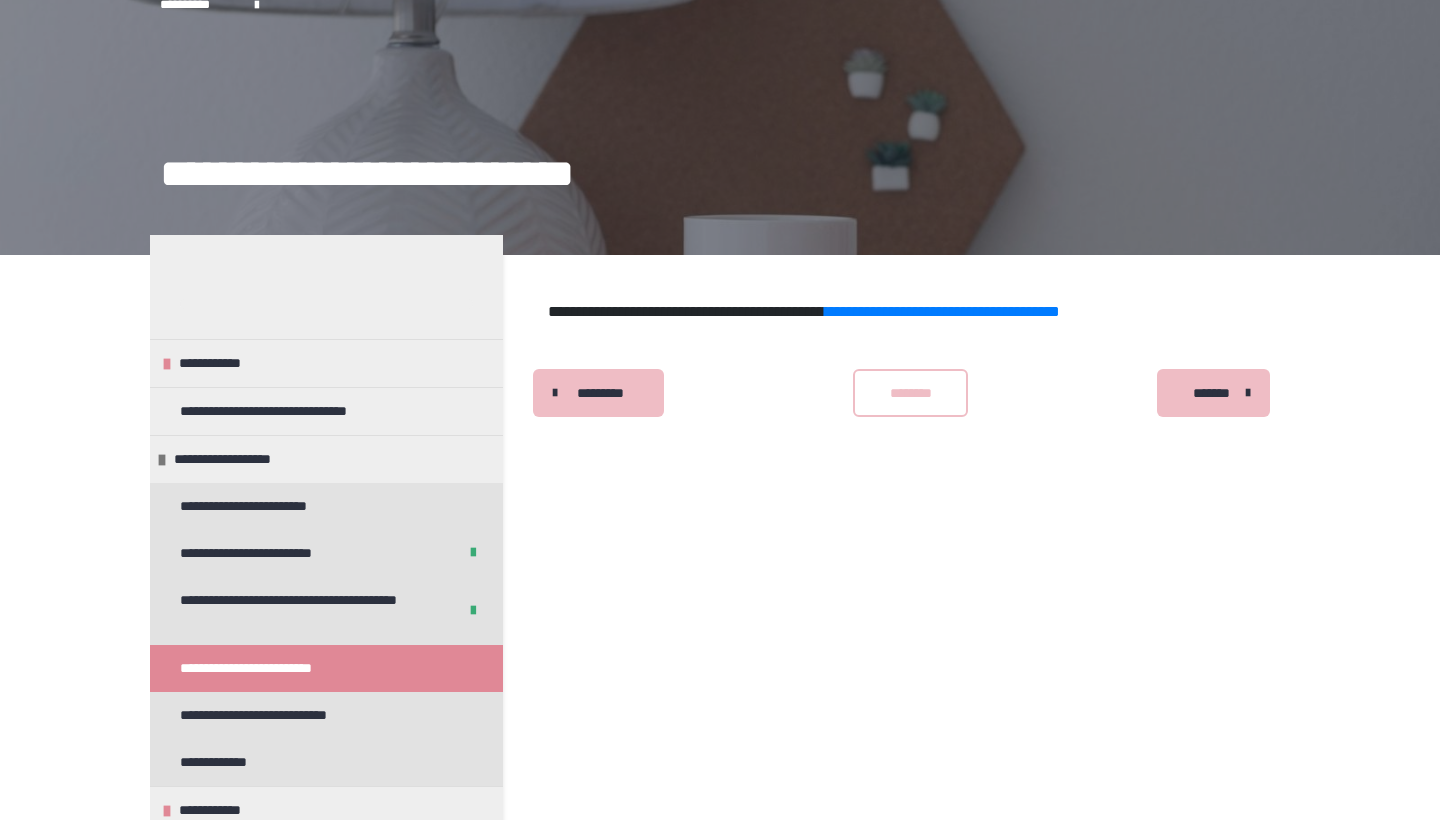 click on "********" at bounding box center [911, 393] 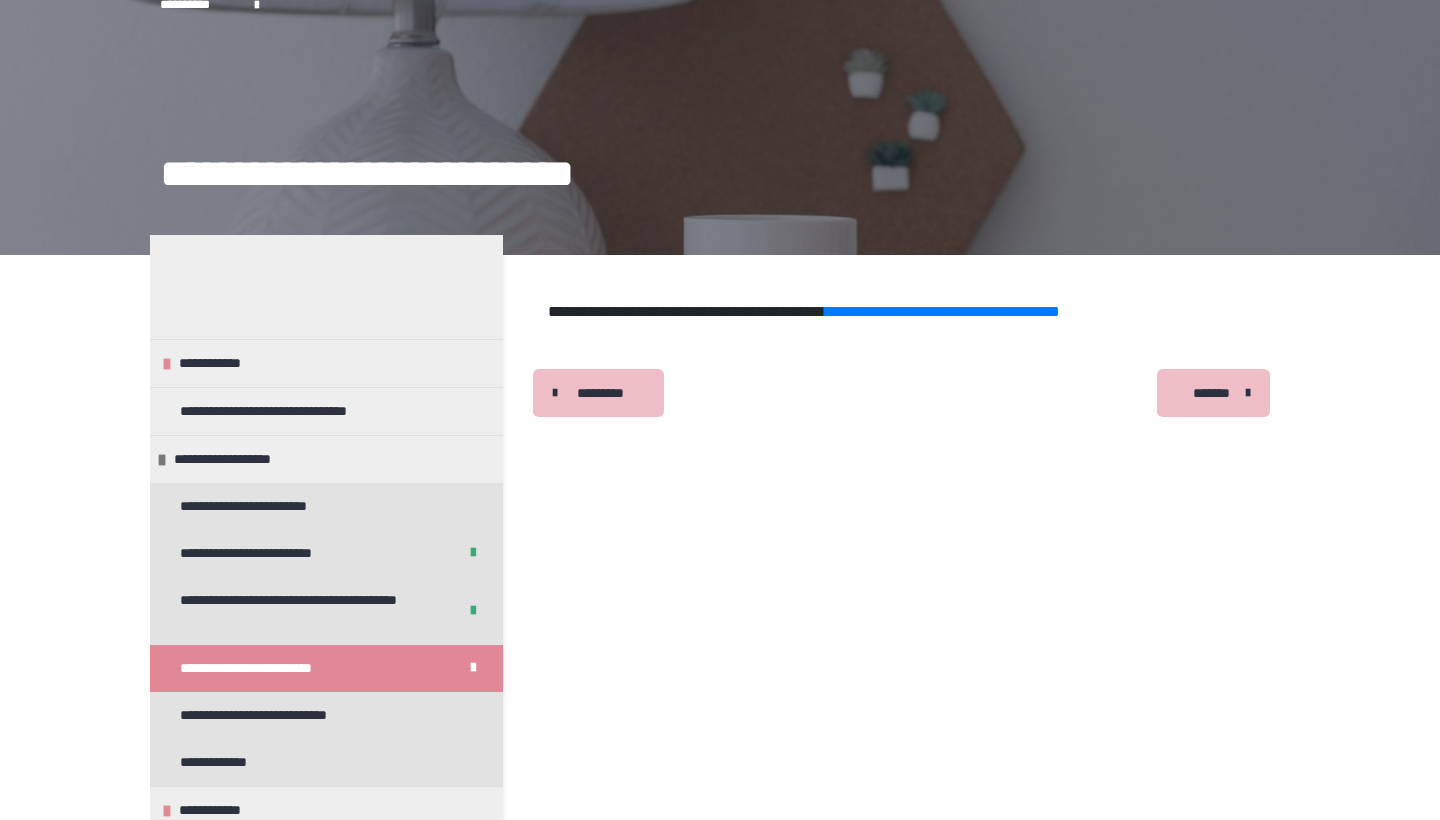 click on "*******" at bounding box center (1211, 393) 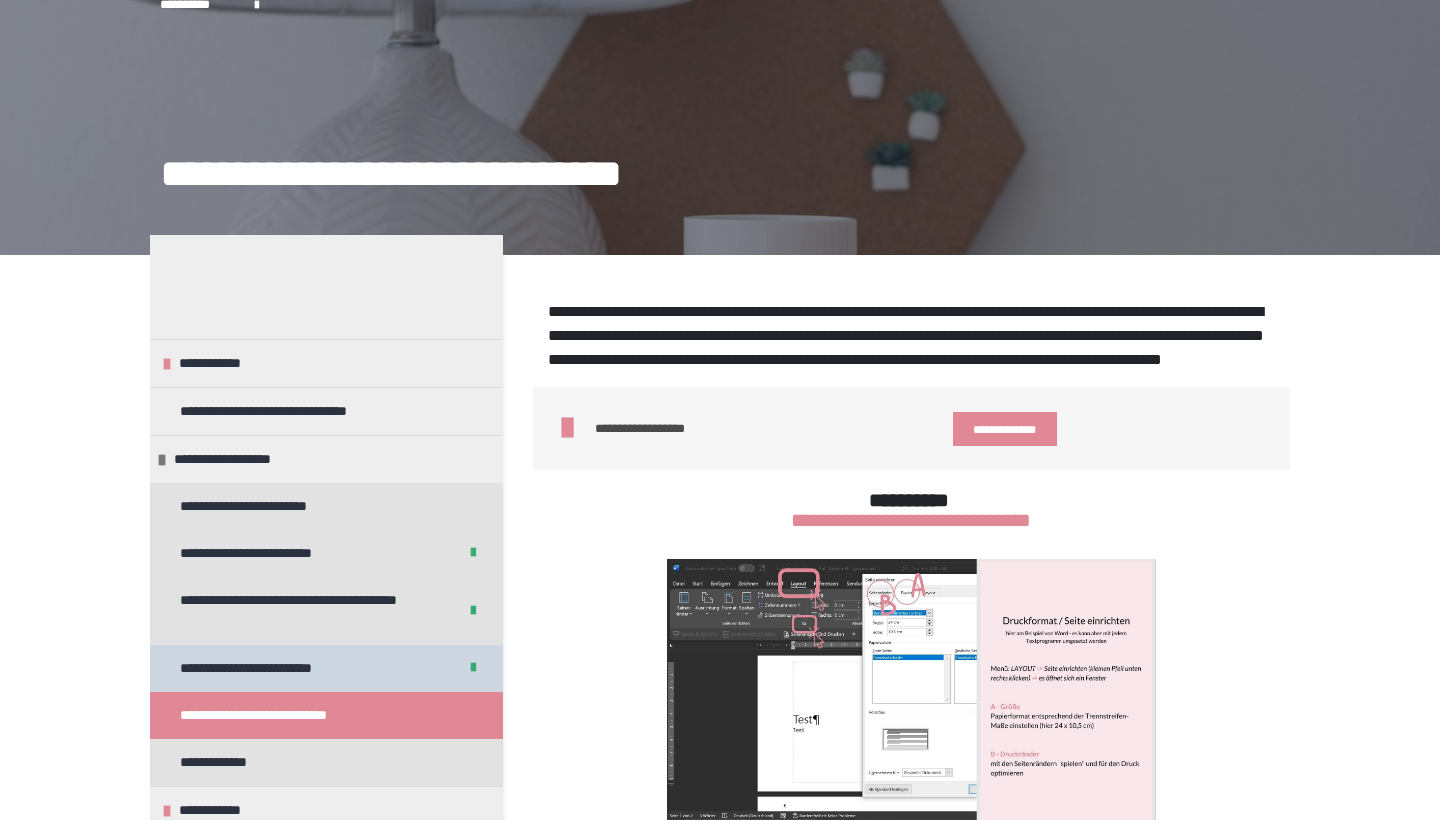 click on "**********" at bounding box center (326, 668) 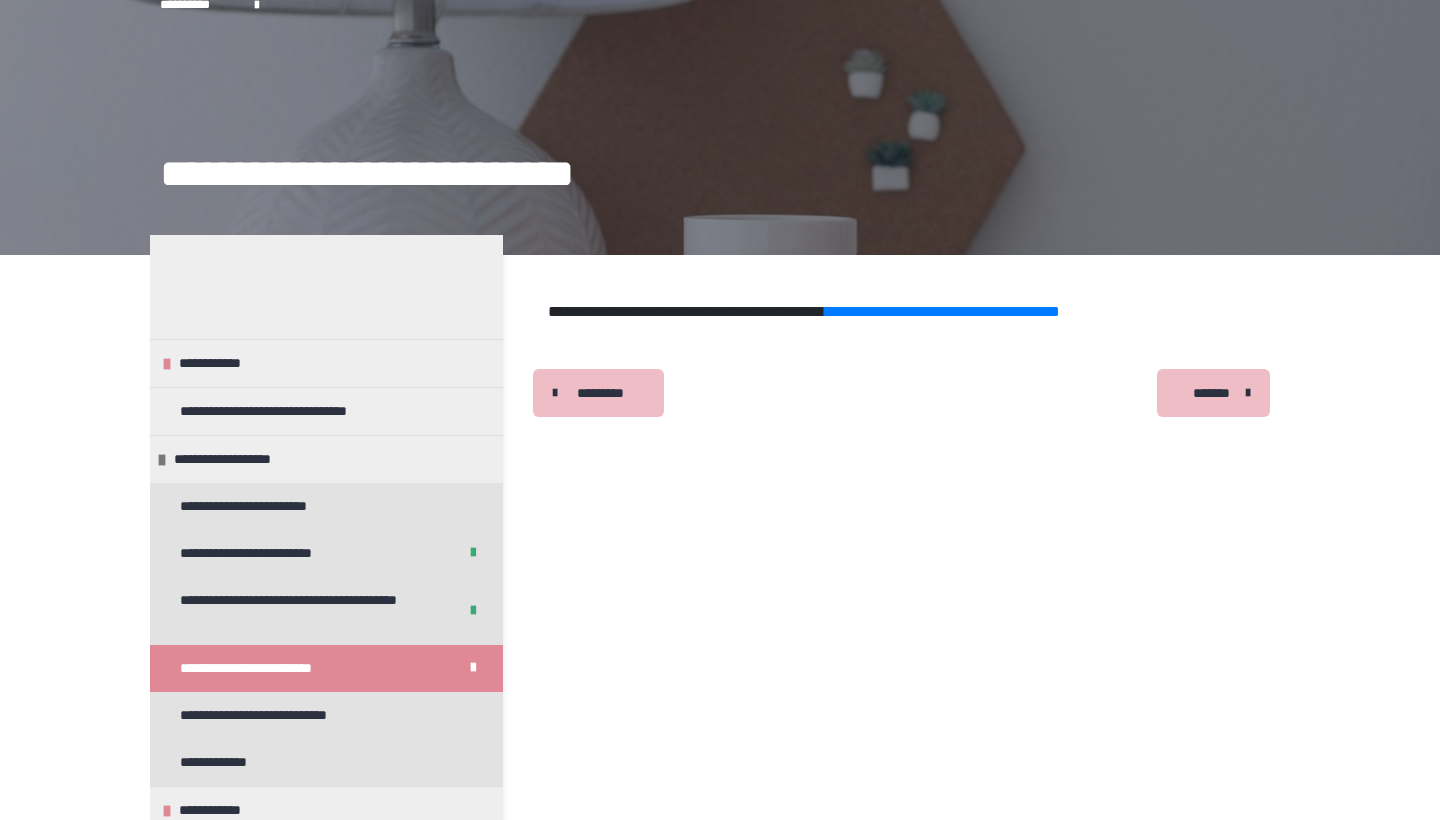 click on "********* ******** *******" at bounding box center (911, 393) 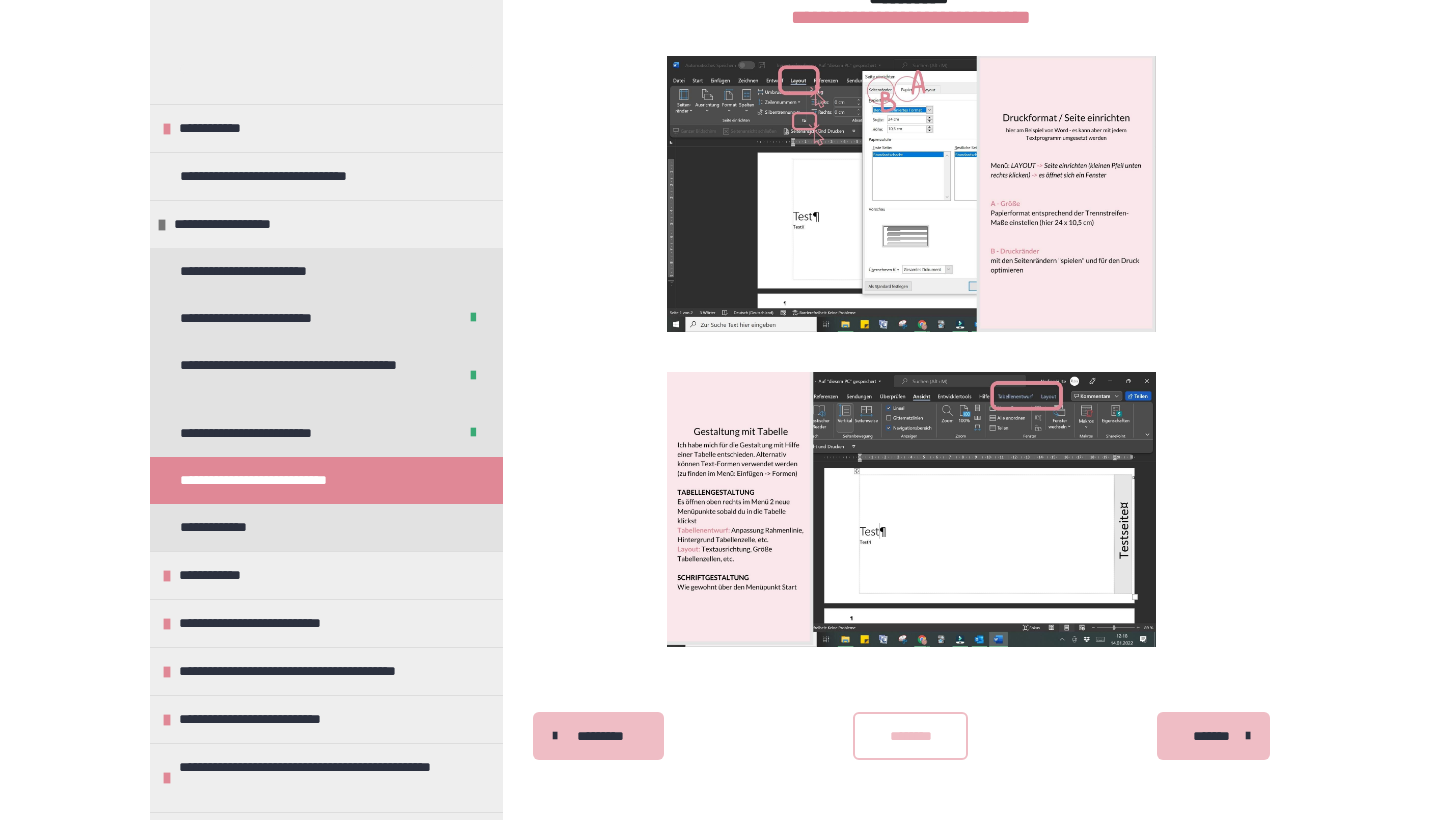 scroll, scrollTop: 576, scrollLeft: 0, axis: vertical 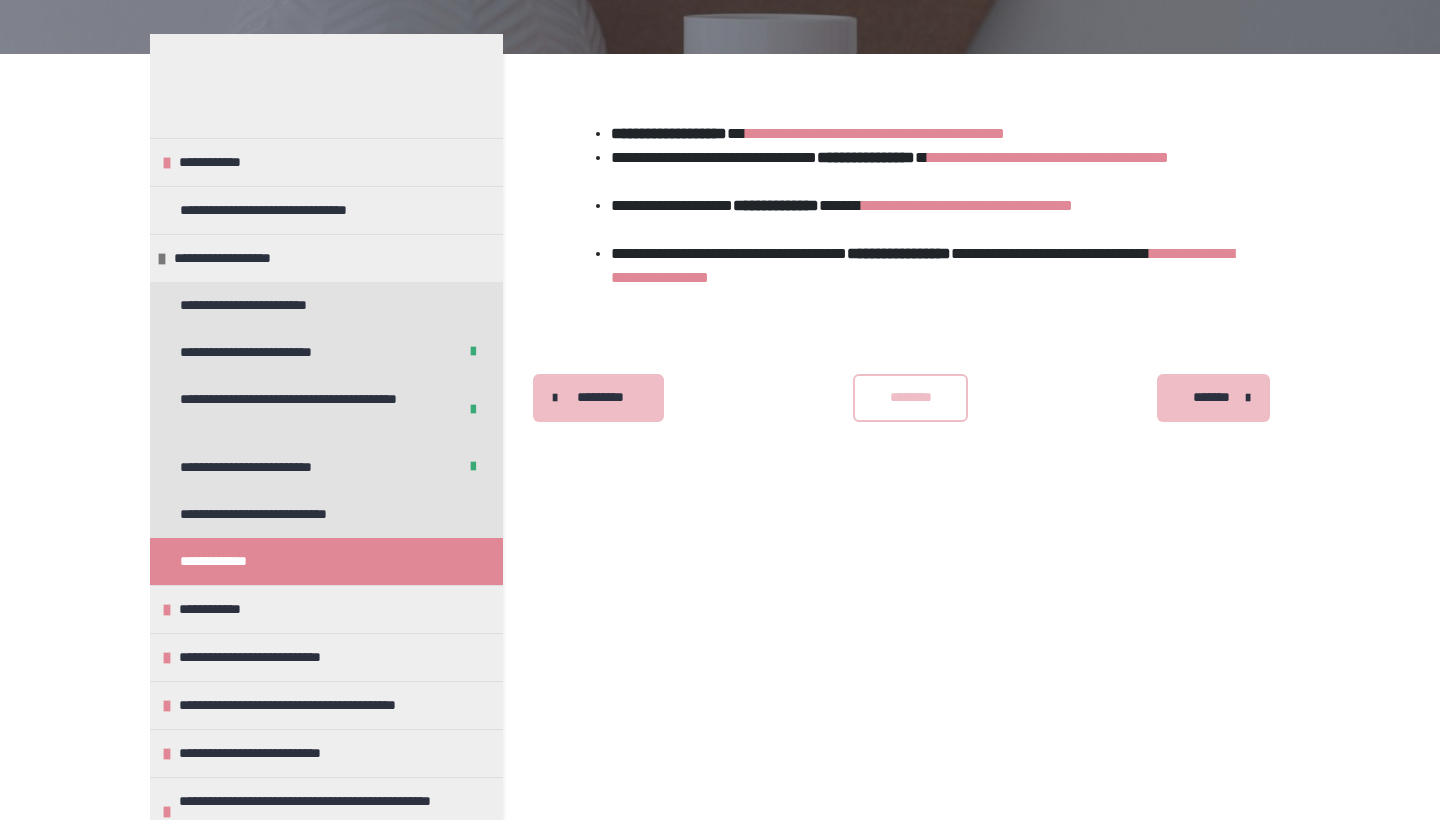click on "*******" at bounding box center (1213, 398) 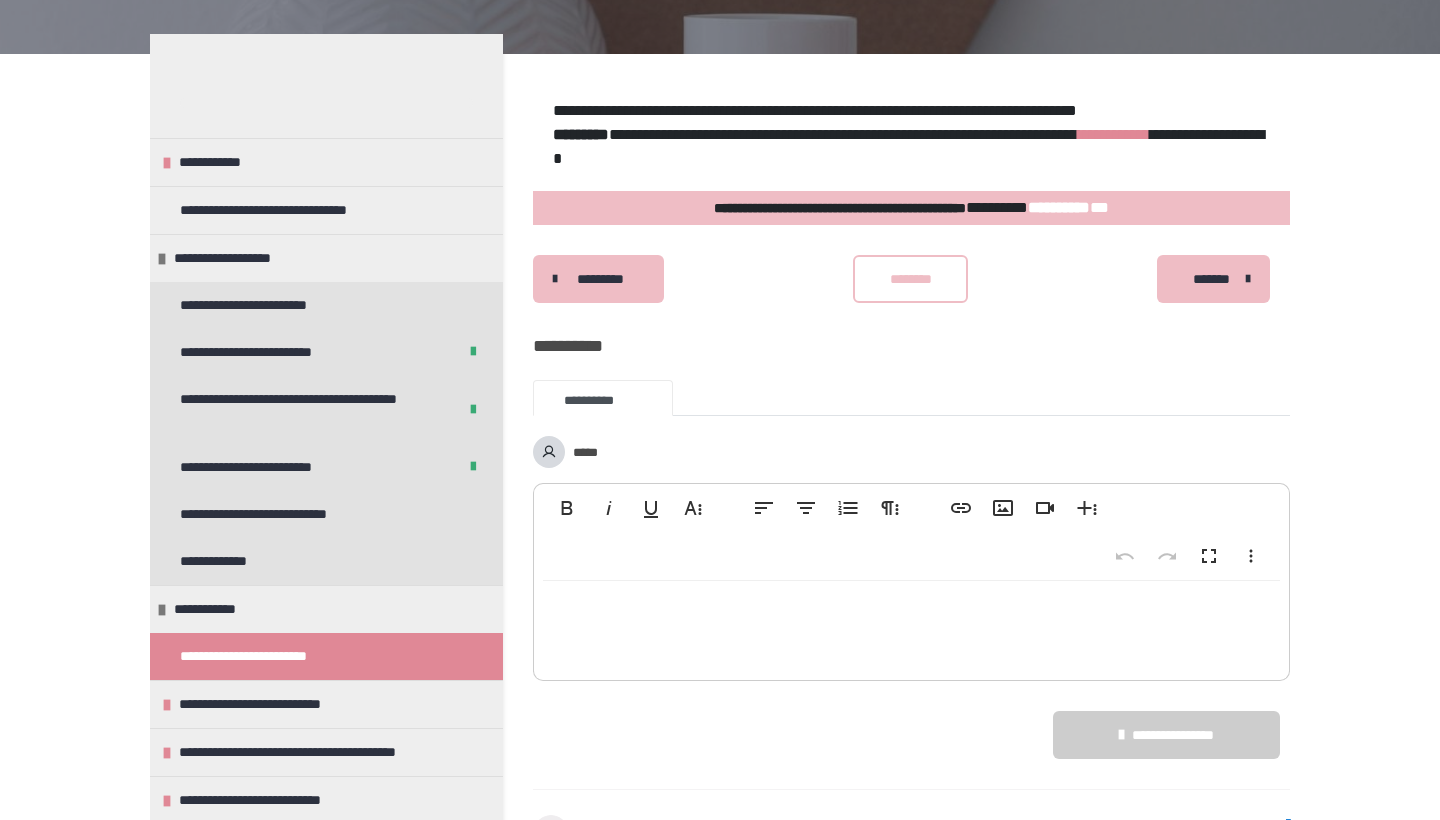 click on "*******" at bounding box center [1211, 279] 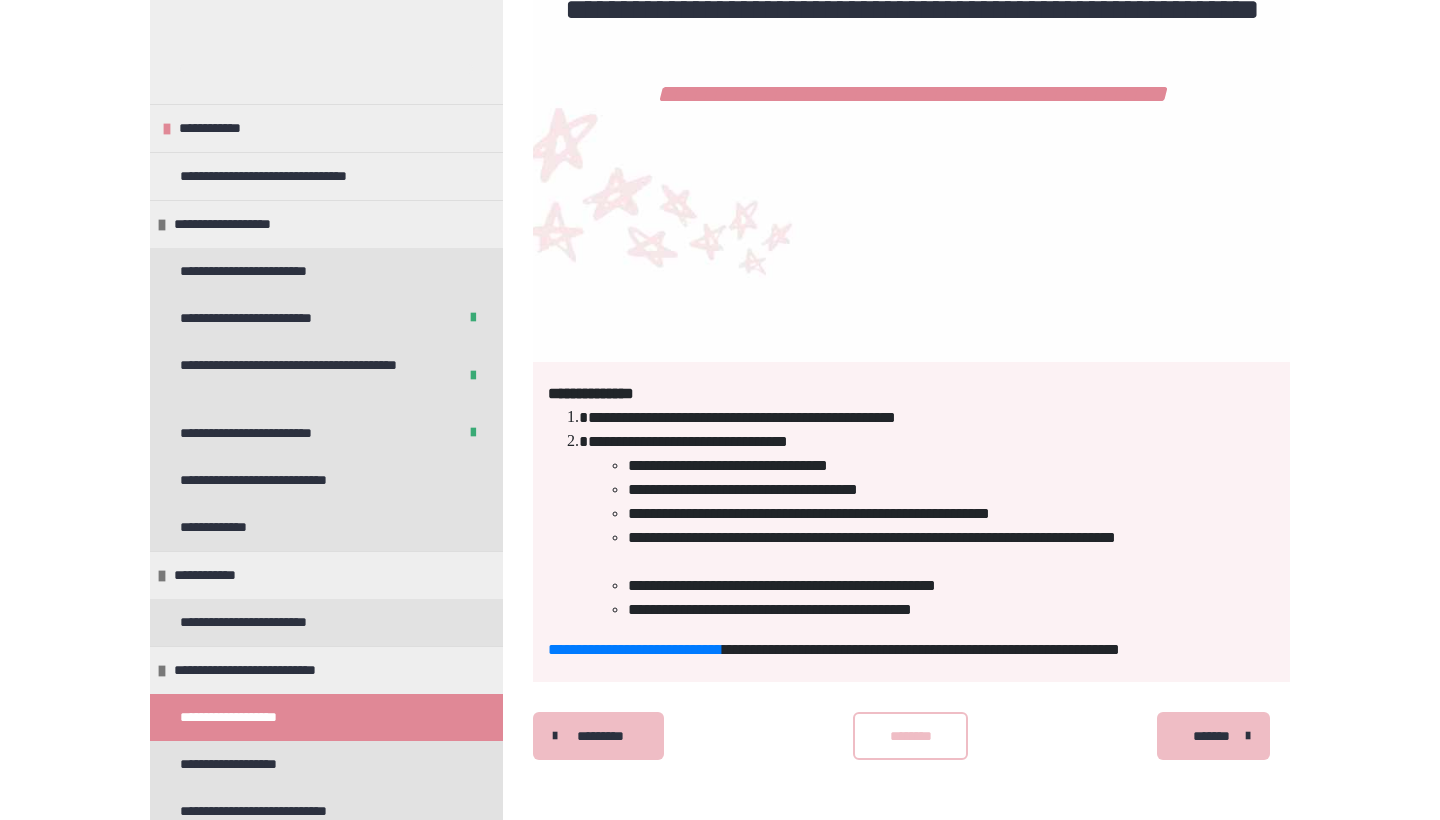 scroll, scrollTop: 1298, scrollLeft: 0, axis: vertical 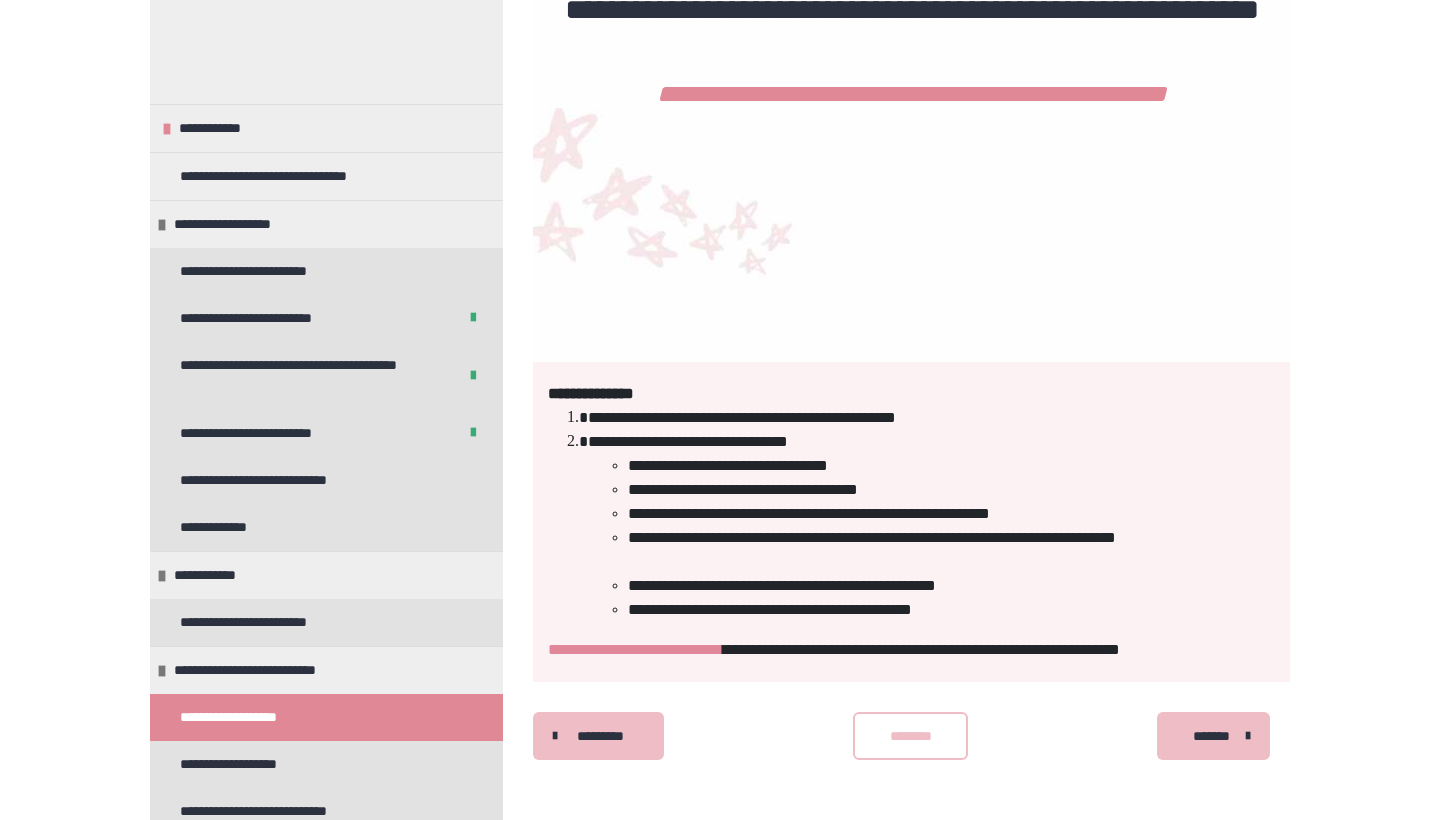 click on "**********" at bounding box center (635, 649) 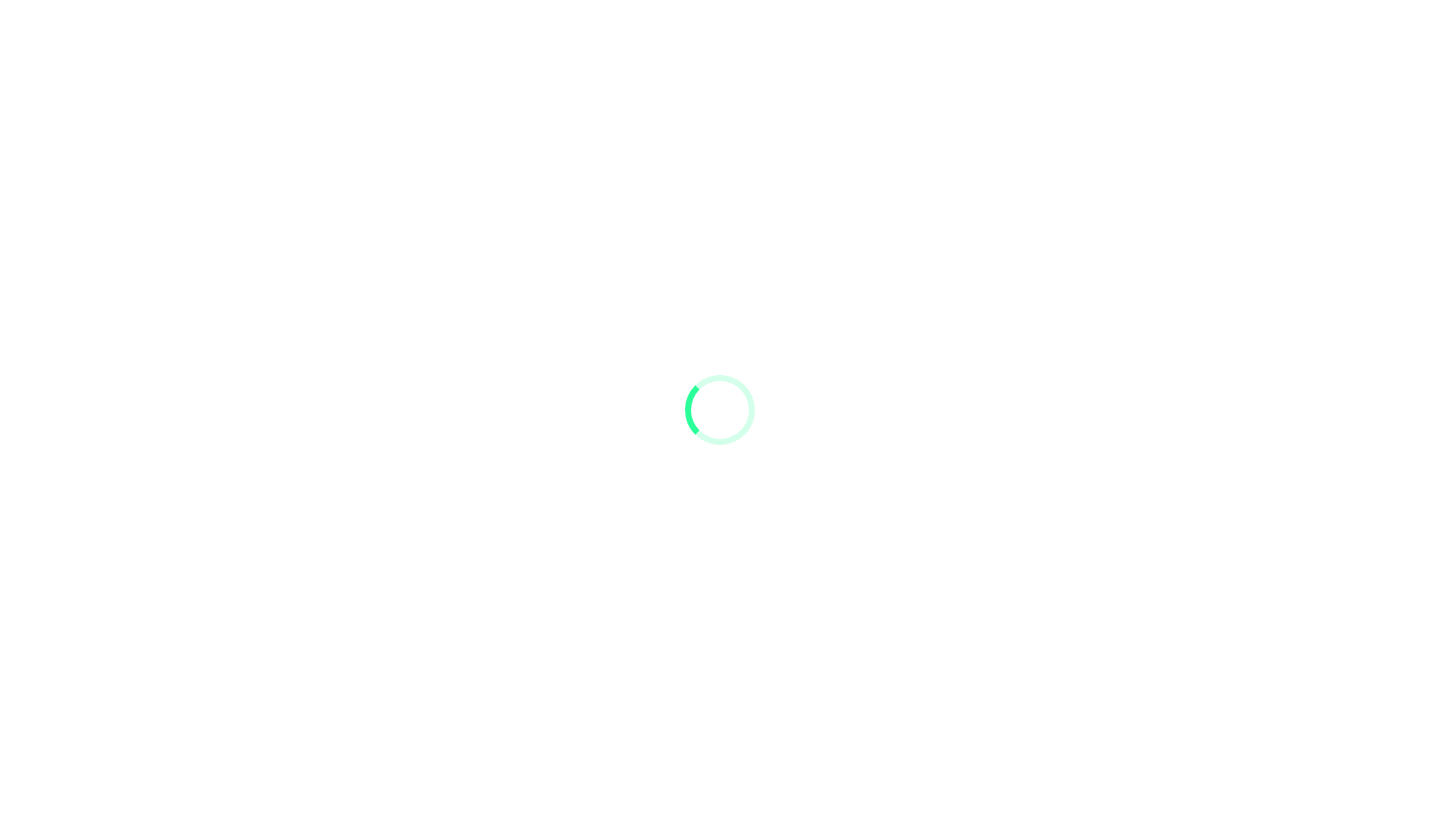 scroll, scrollTop: 0, scrollLeft: 0, axis: both 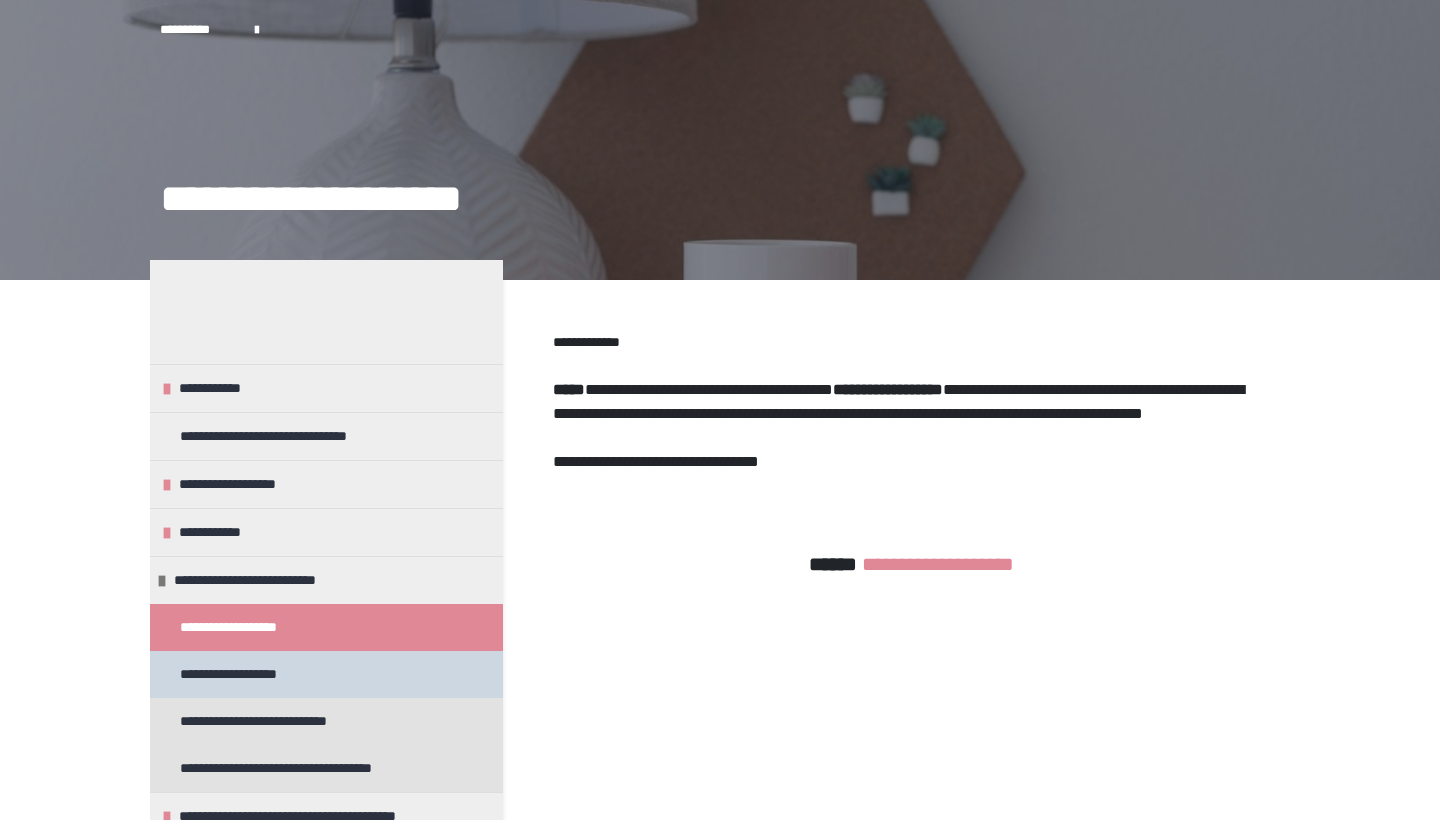 click on "**********" at bounding box center (260, 674) 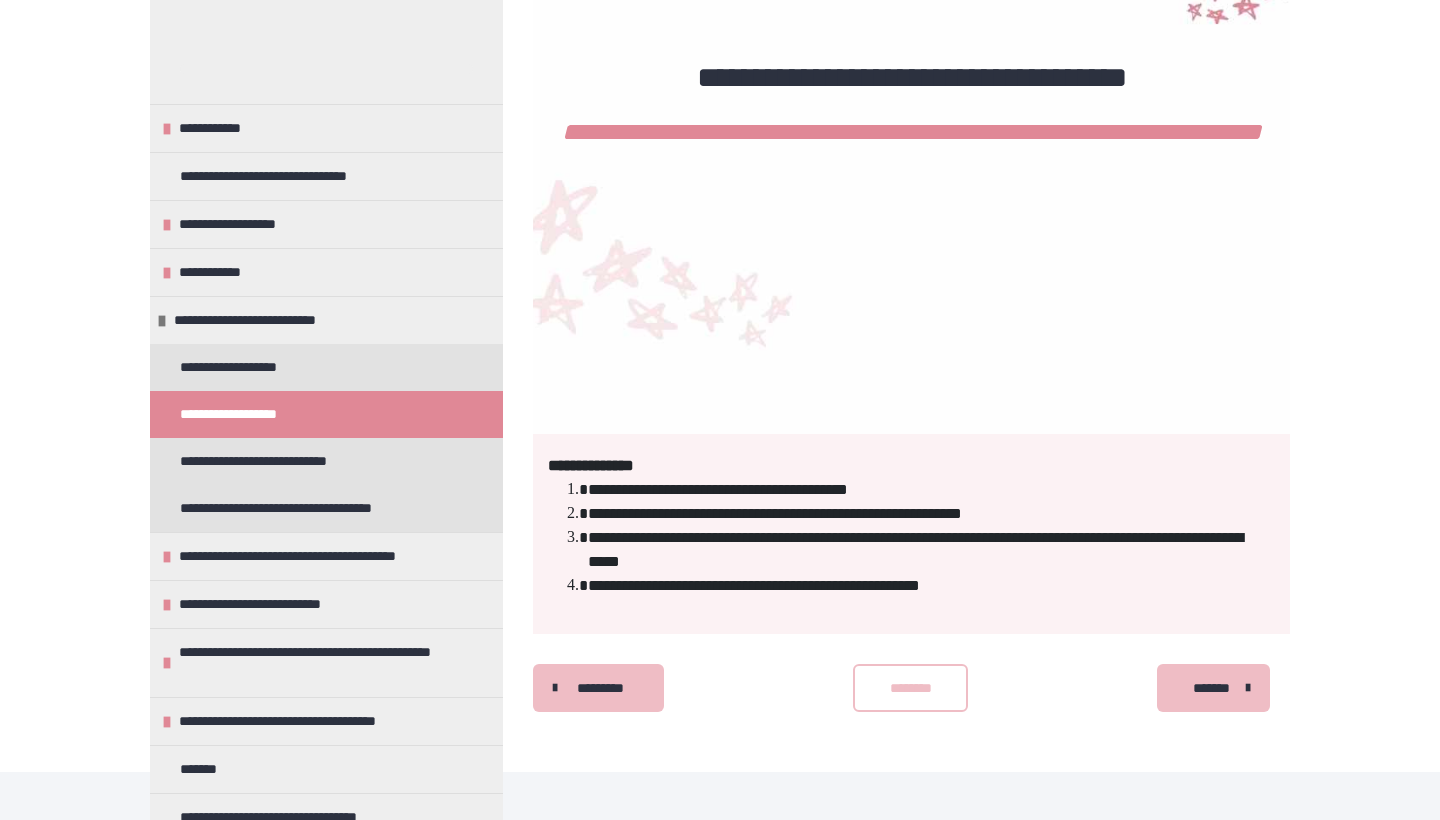 scroll, scrollTop: 1154, scrollLeft: 0, axis: vertical 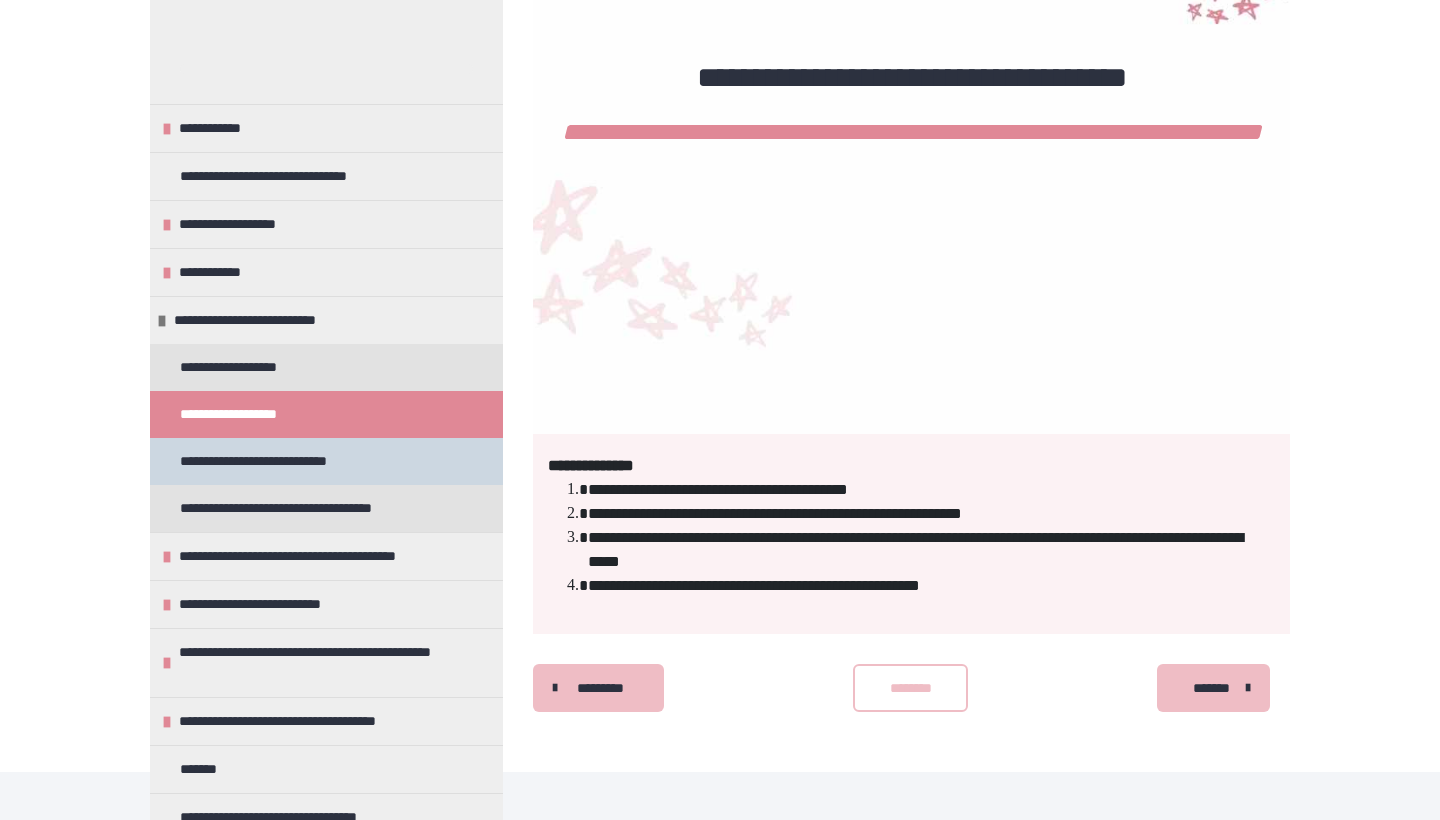 click on "**********" at bounding box center [289, 461] 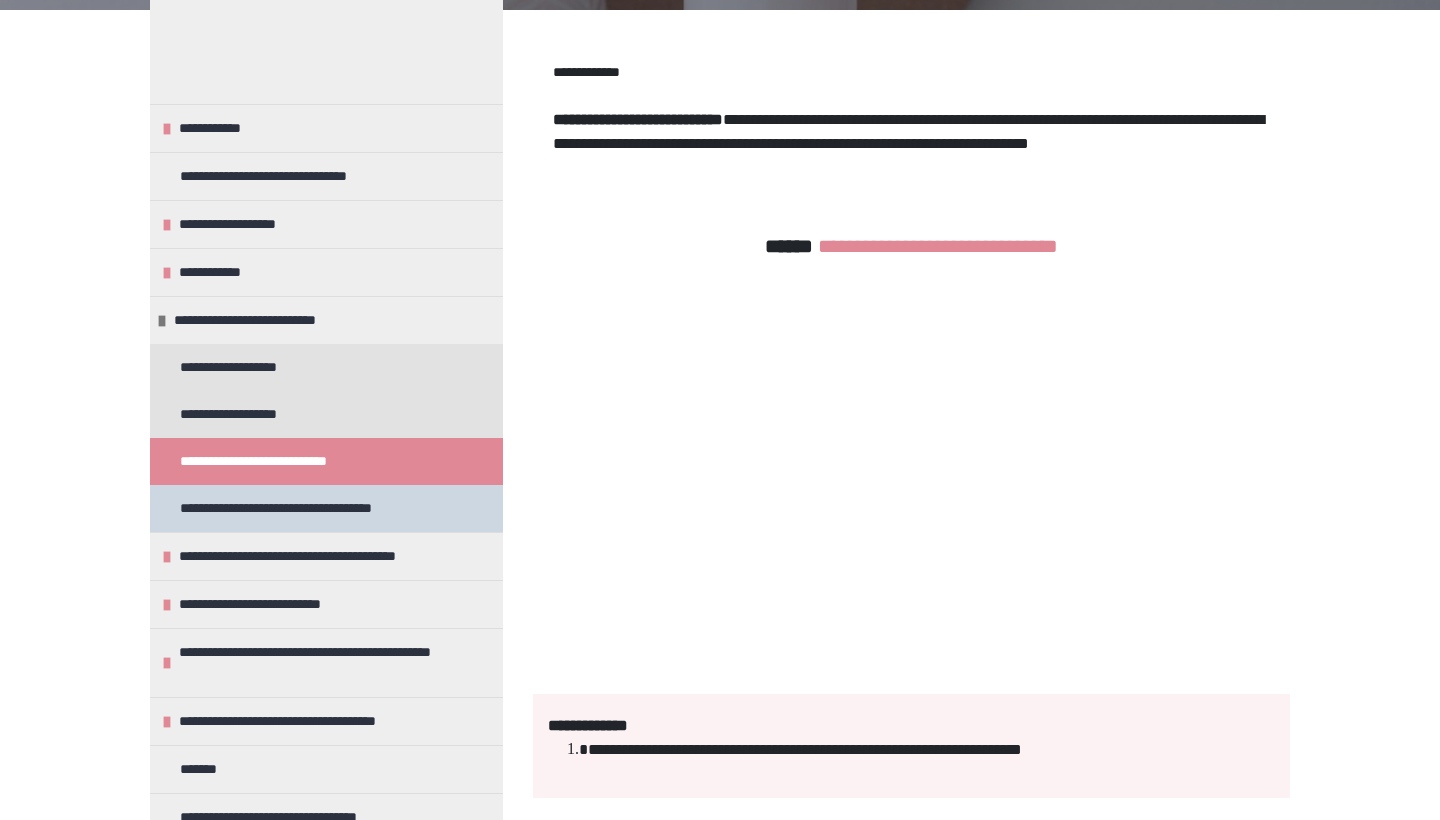 click on "**********" at bounding box center (315, 508) 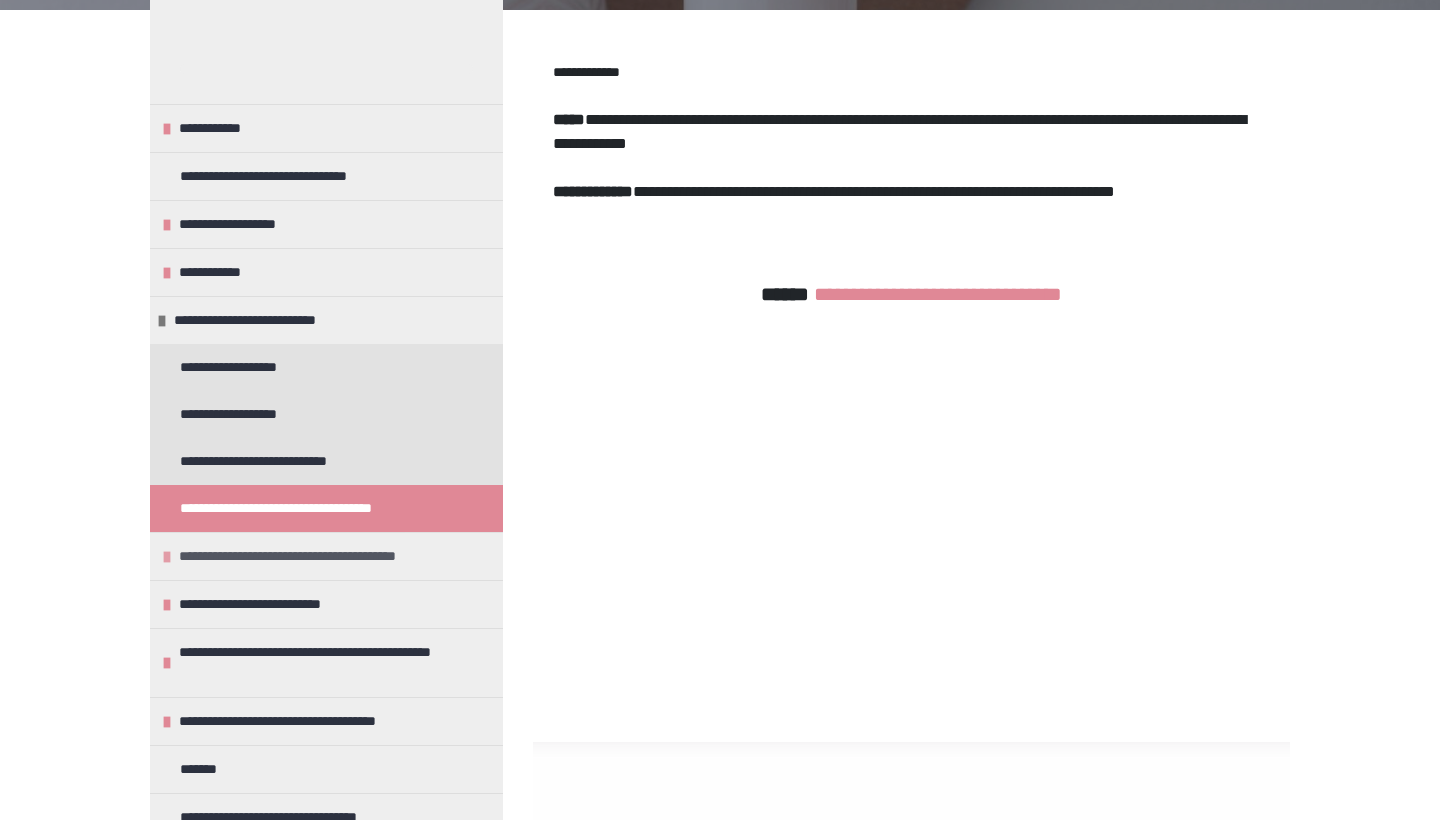 click on "**********" at bounding box center (320, 556) 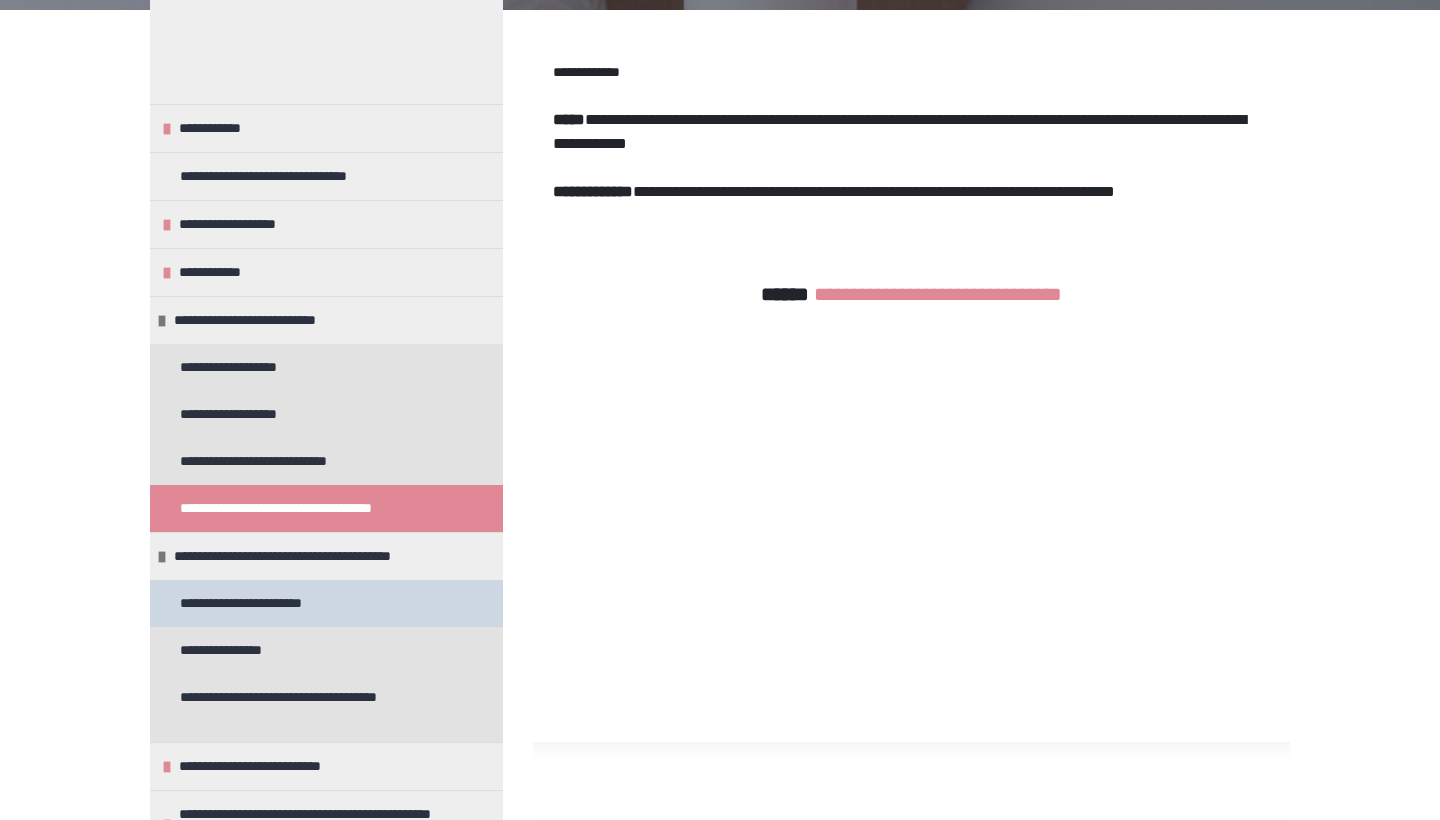 click on "**********" at bounding box center [269, 603] 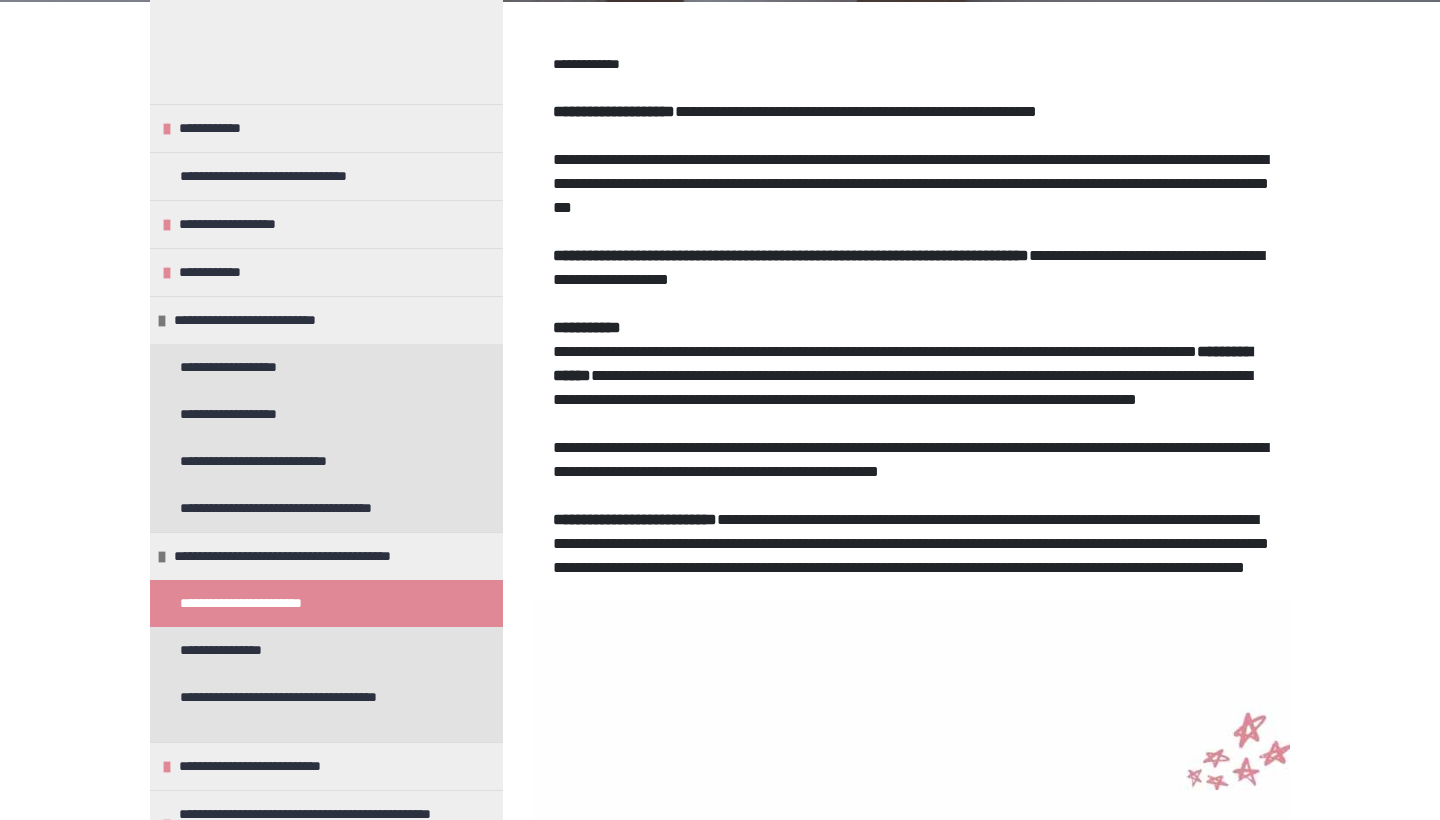 scroll, scrollTop: 282, scrollLeft: 0, axis: vertical 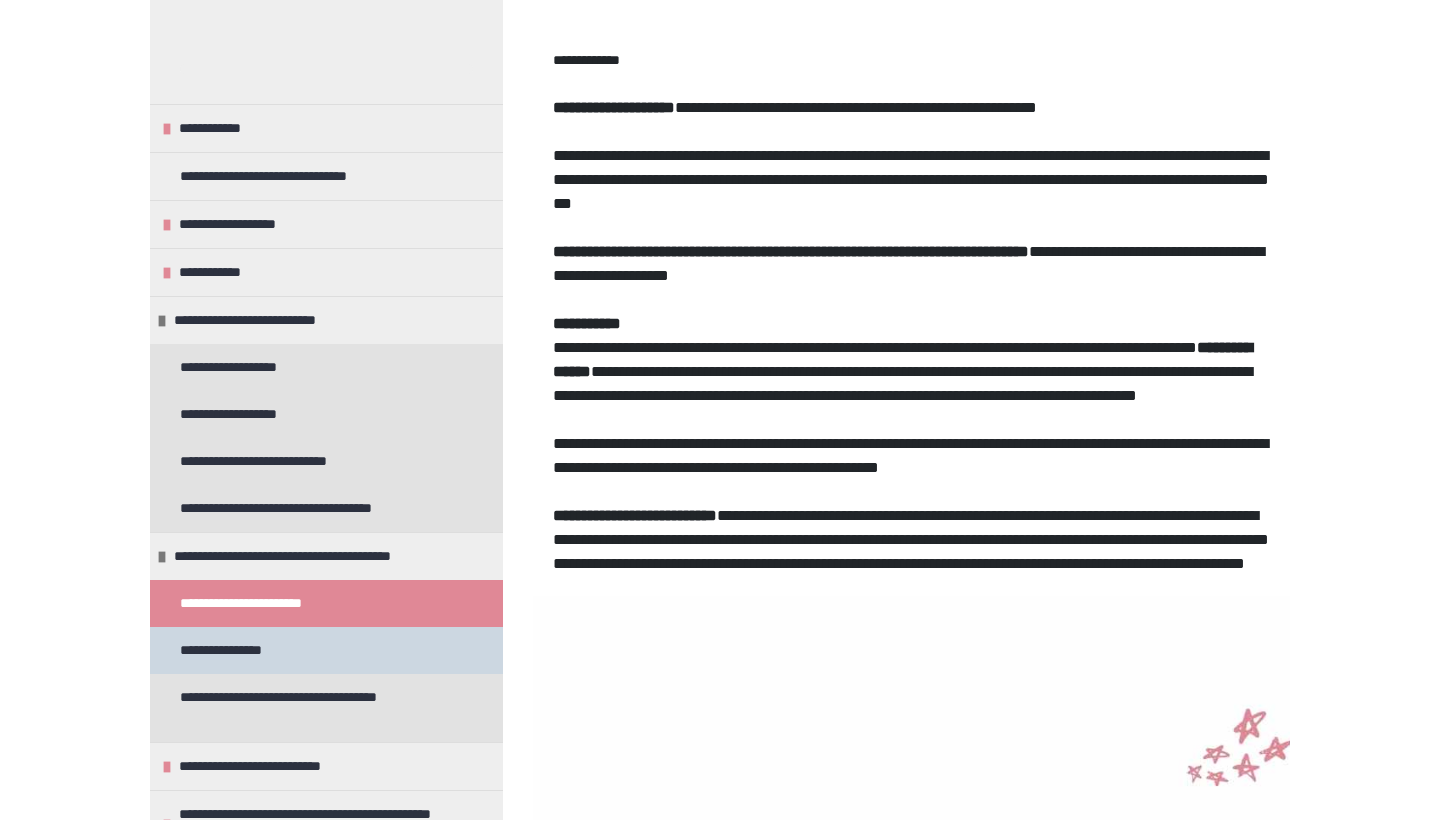 click on "**********" at bounding box center (241, 650) 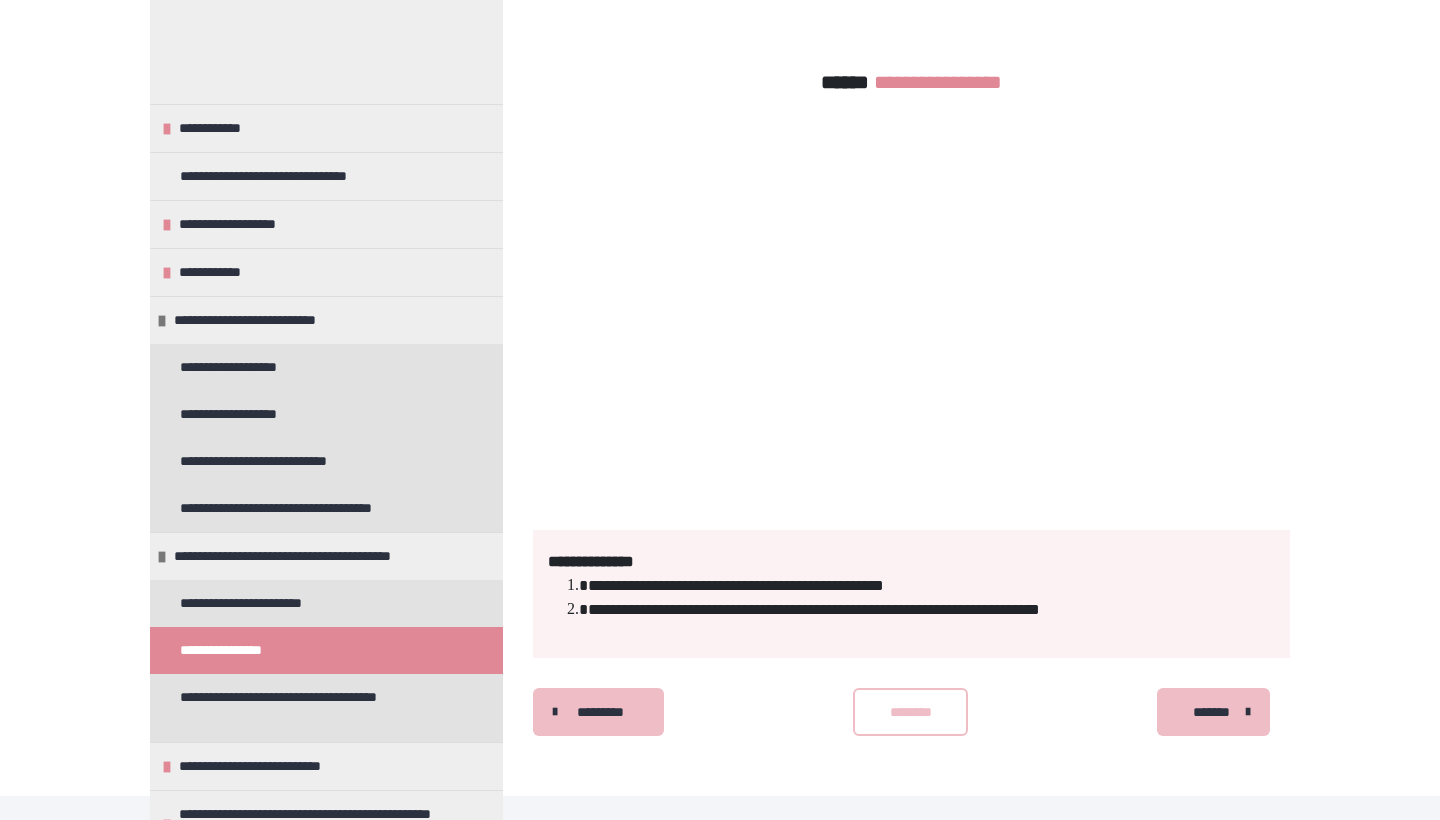 scroll, scrollTop: 434, scrollLeft: 0, axis: vertical 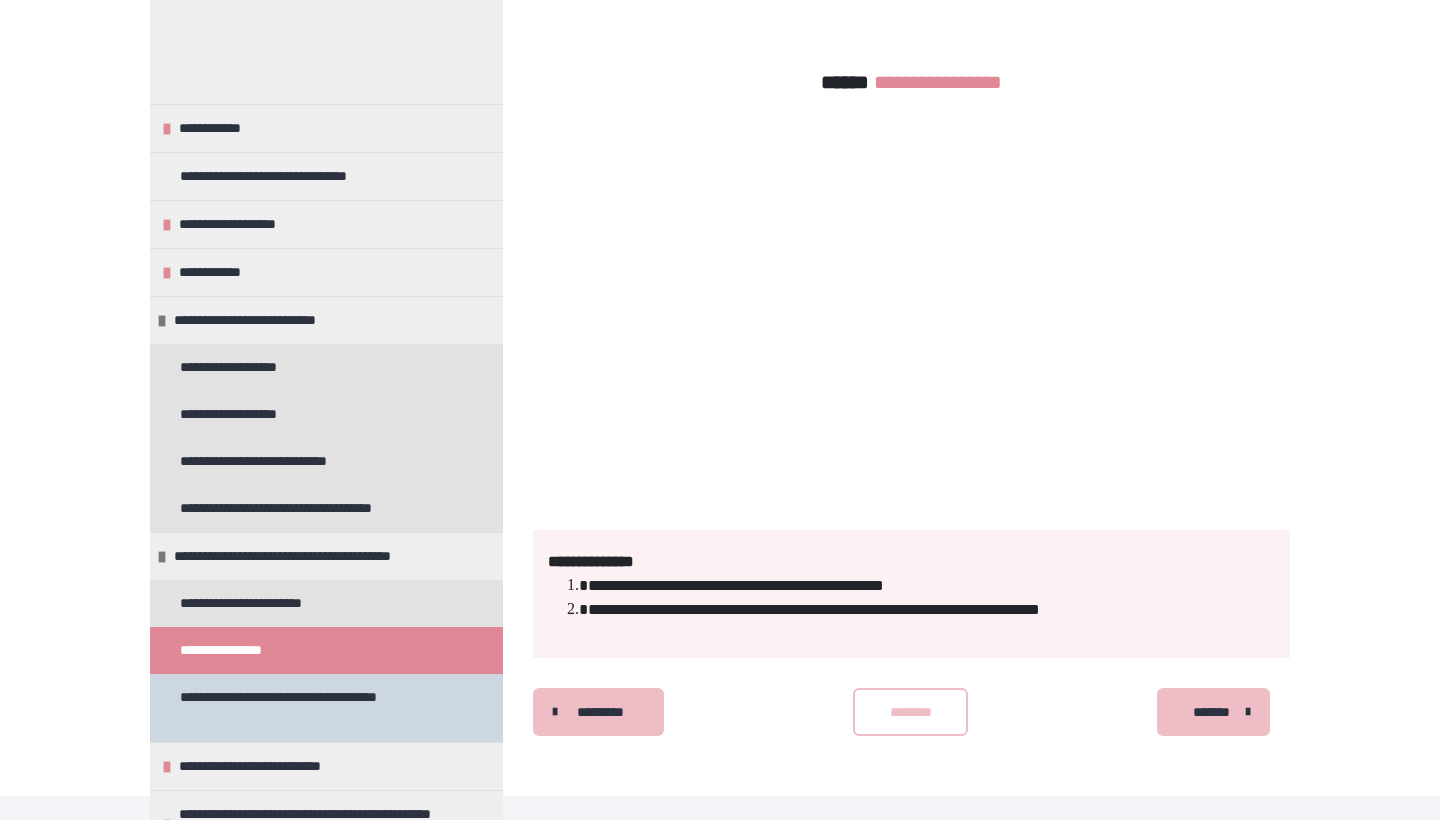 click on "**********" at bounding box center [318, 708] 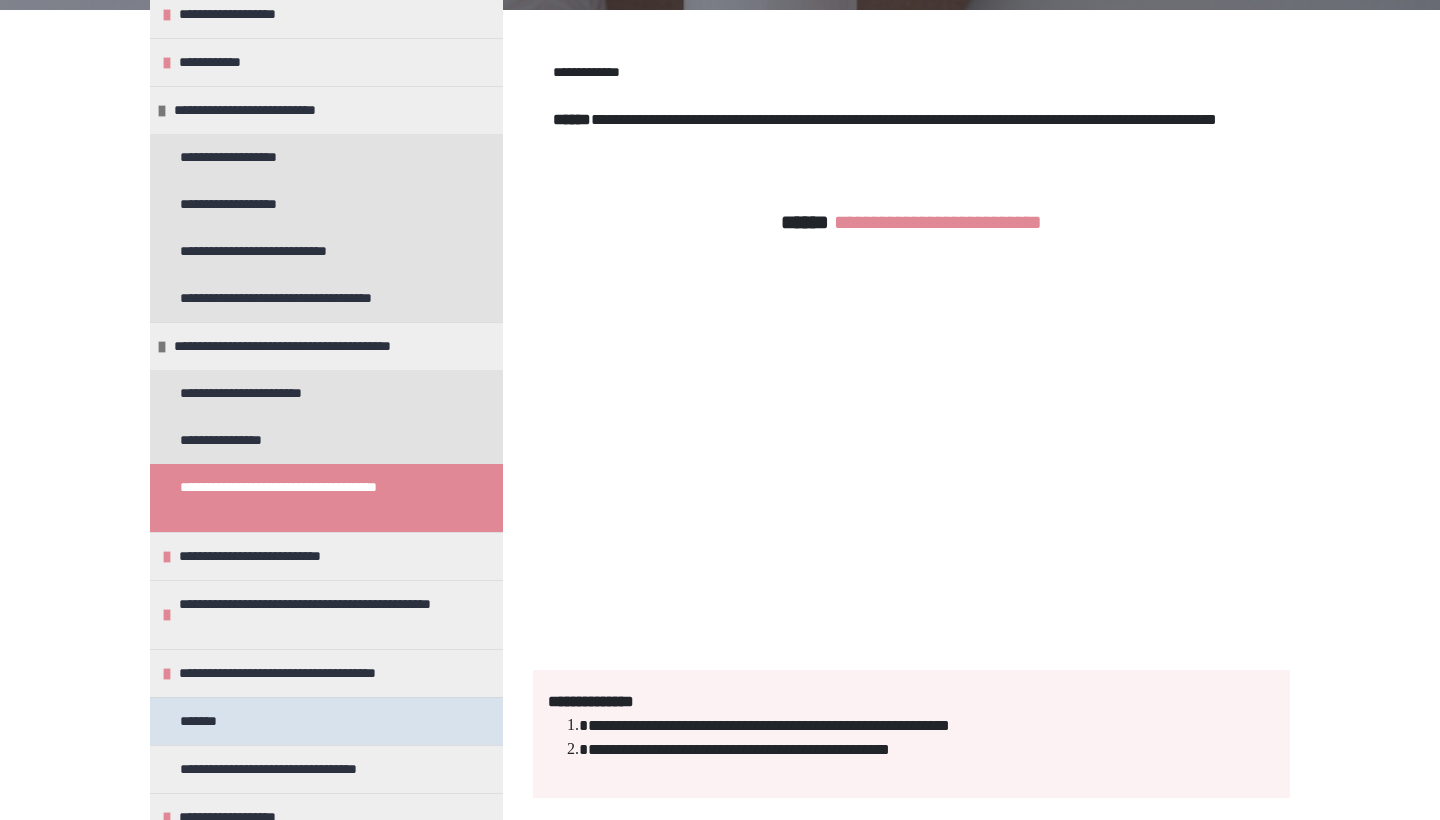 scroll, scrollTop: 206, scrollLeft: 0, axis: vertical 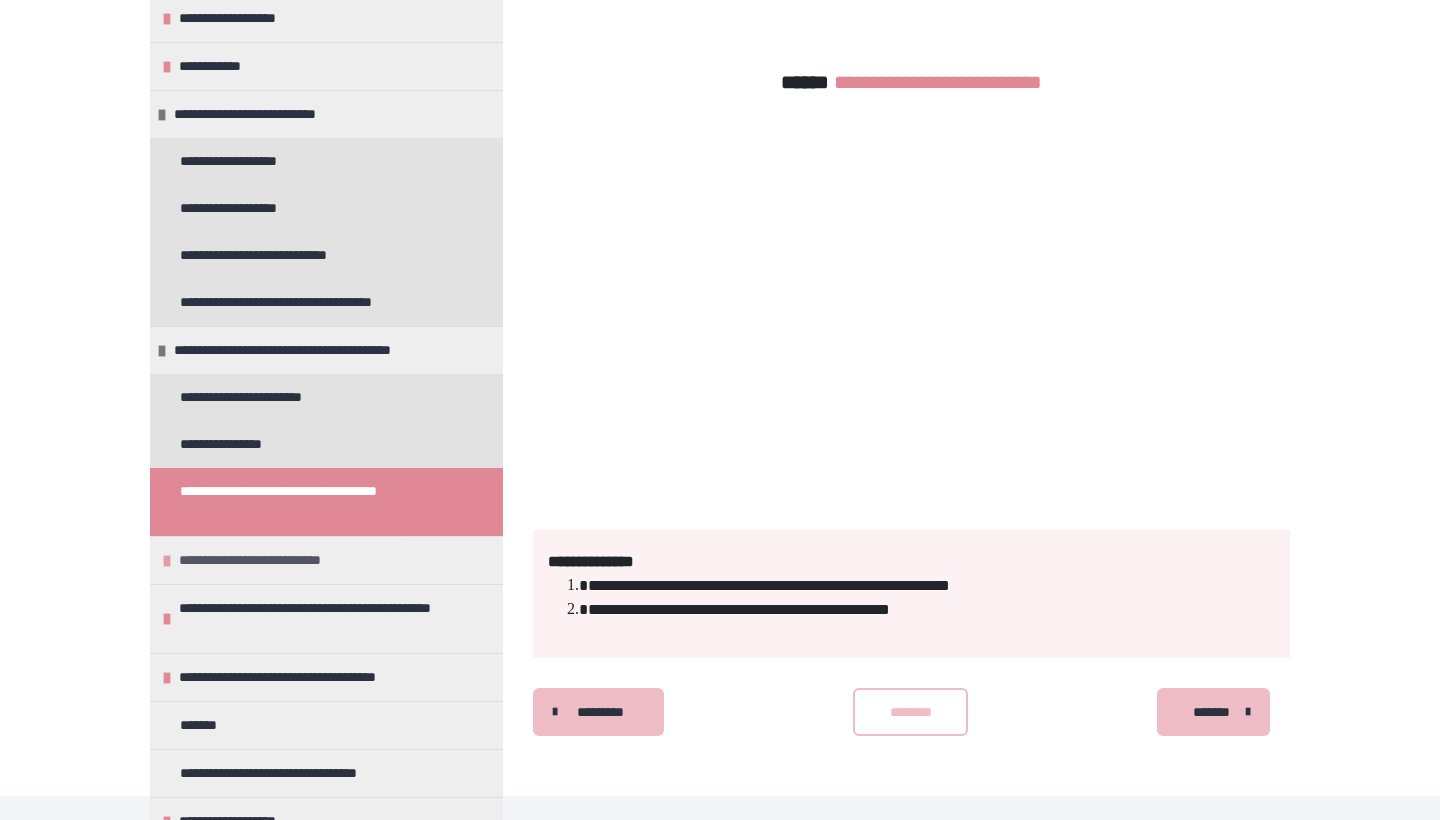 click on "**********" at bounding box center (266, 560) 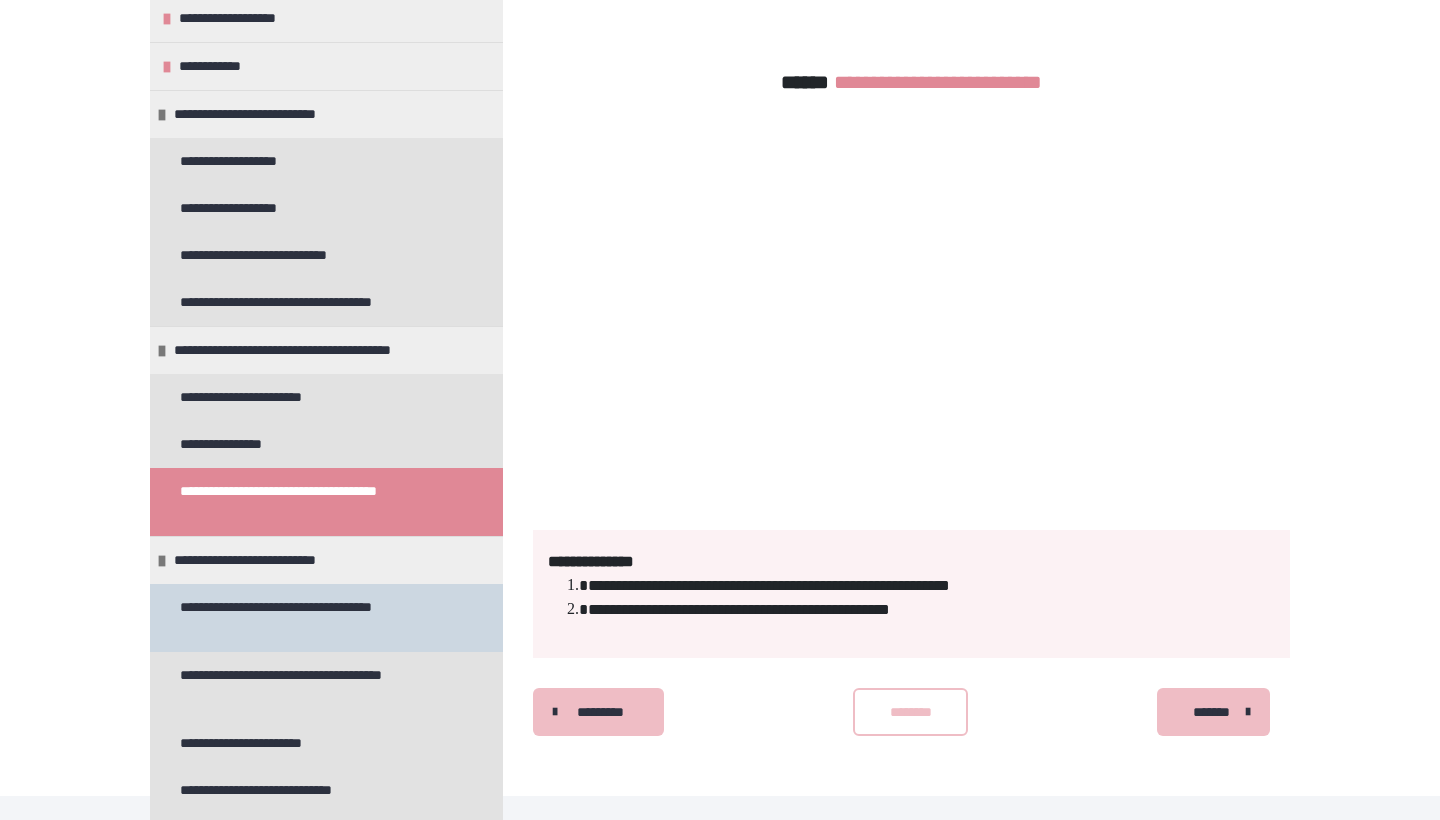 click on "**********" at bounding box center [318, 618] 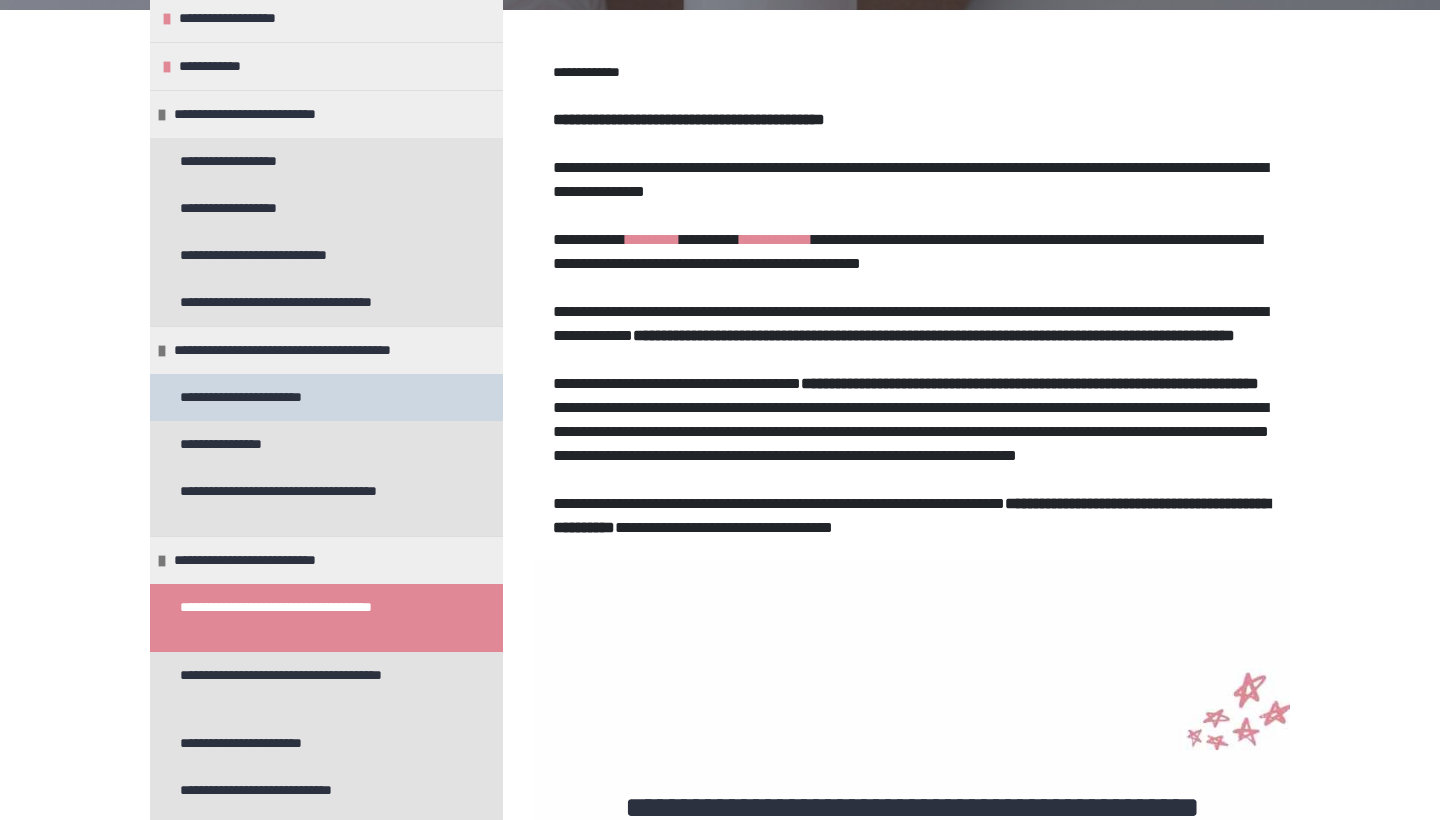 click on "**********" at bounding box center (269, 397) 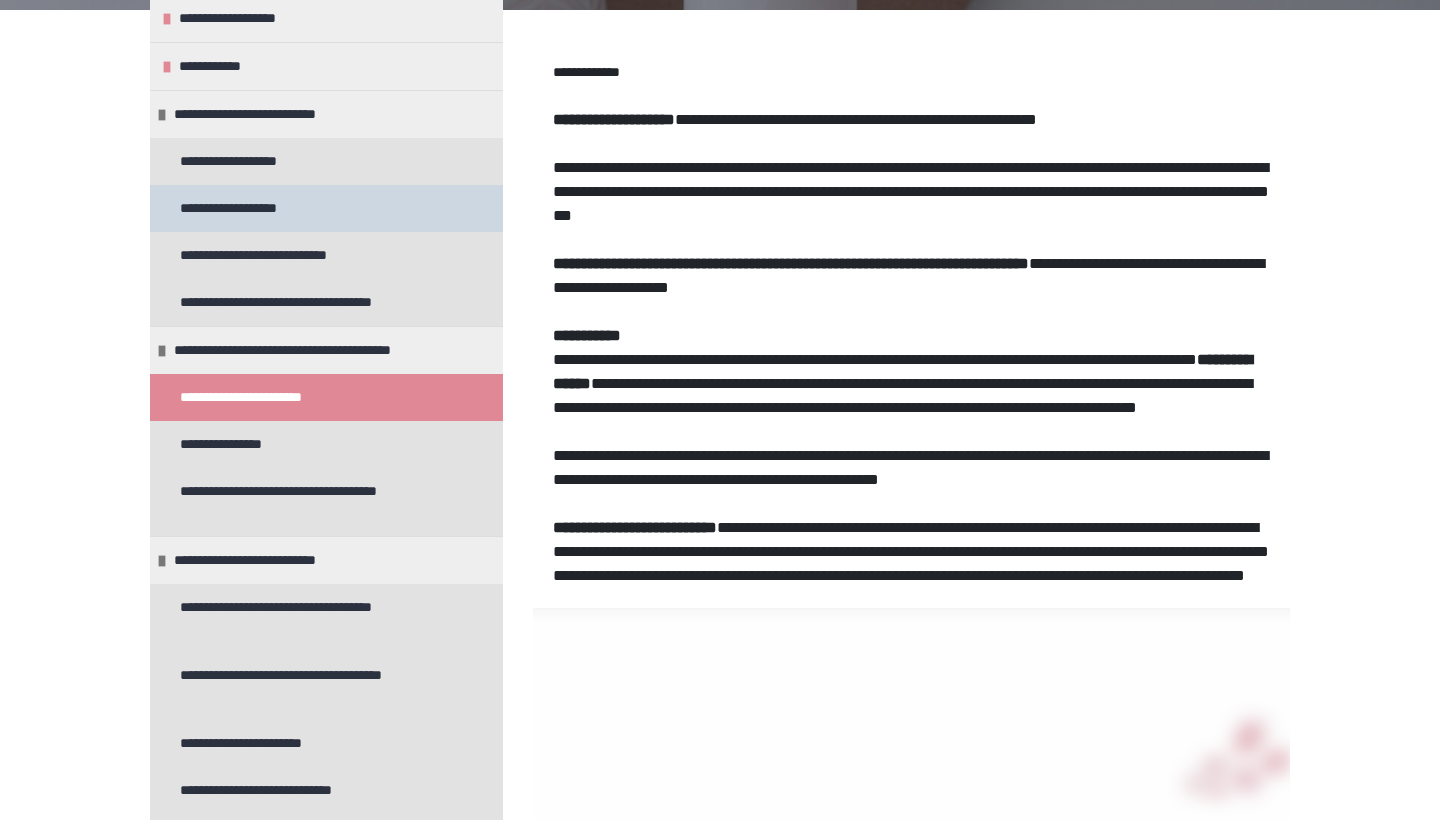 click on "**********" at bounding box center [260, 208] 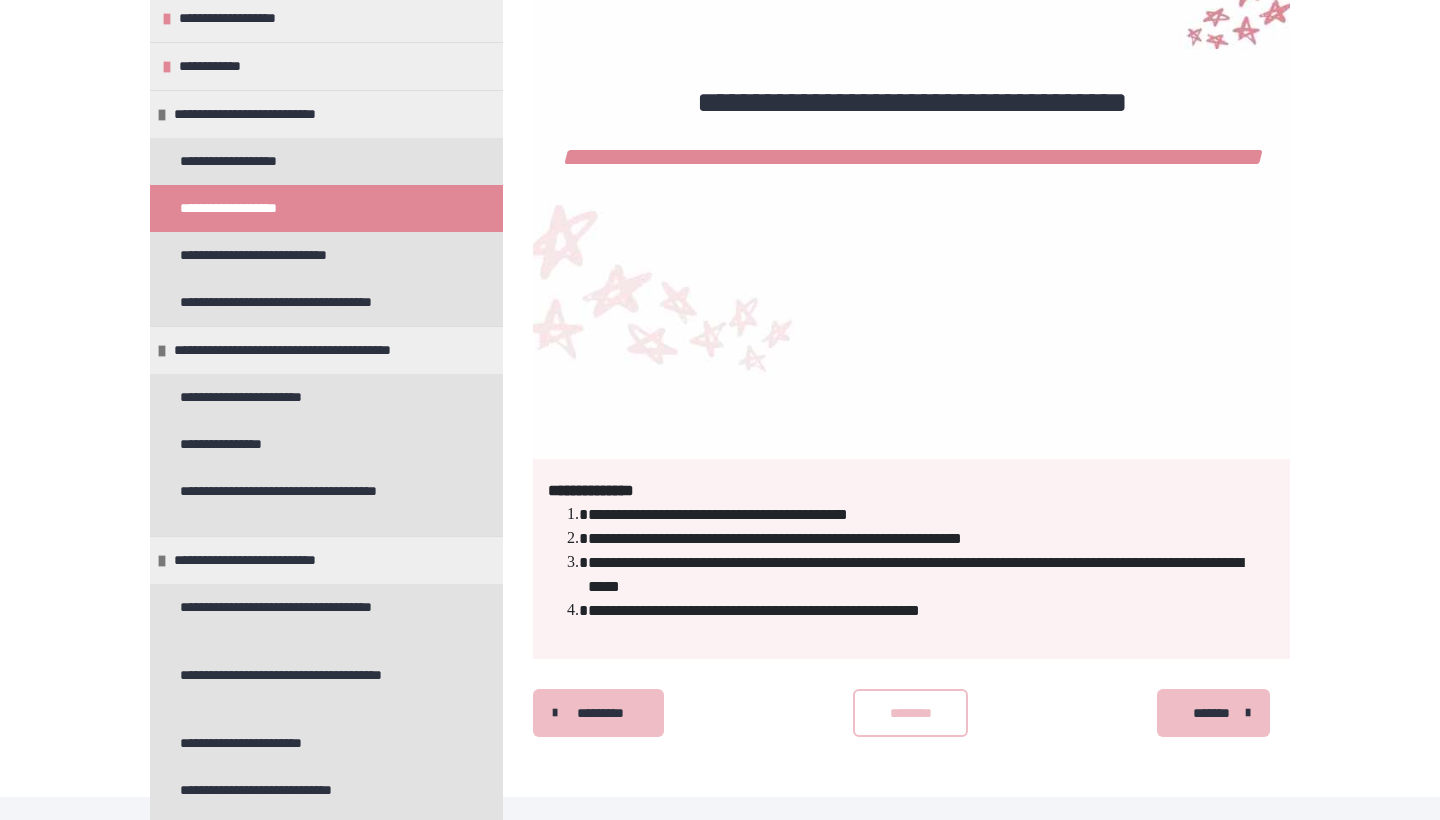 scroll, scrollTop: 1140, scrollLeft: 0, axis: vertical 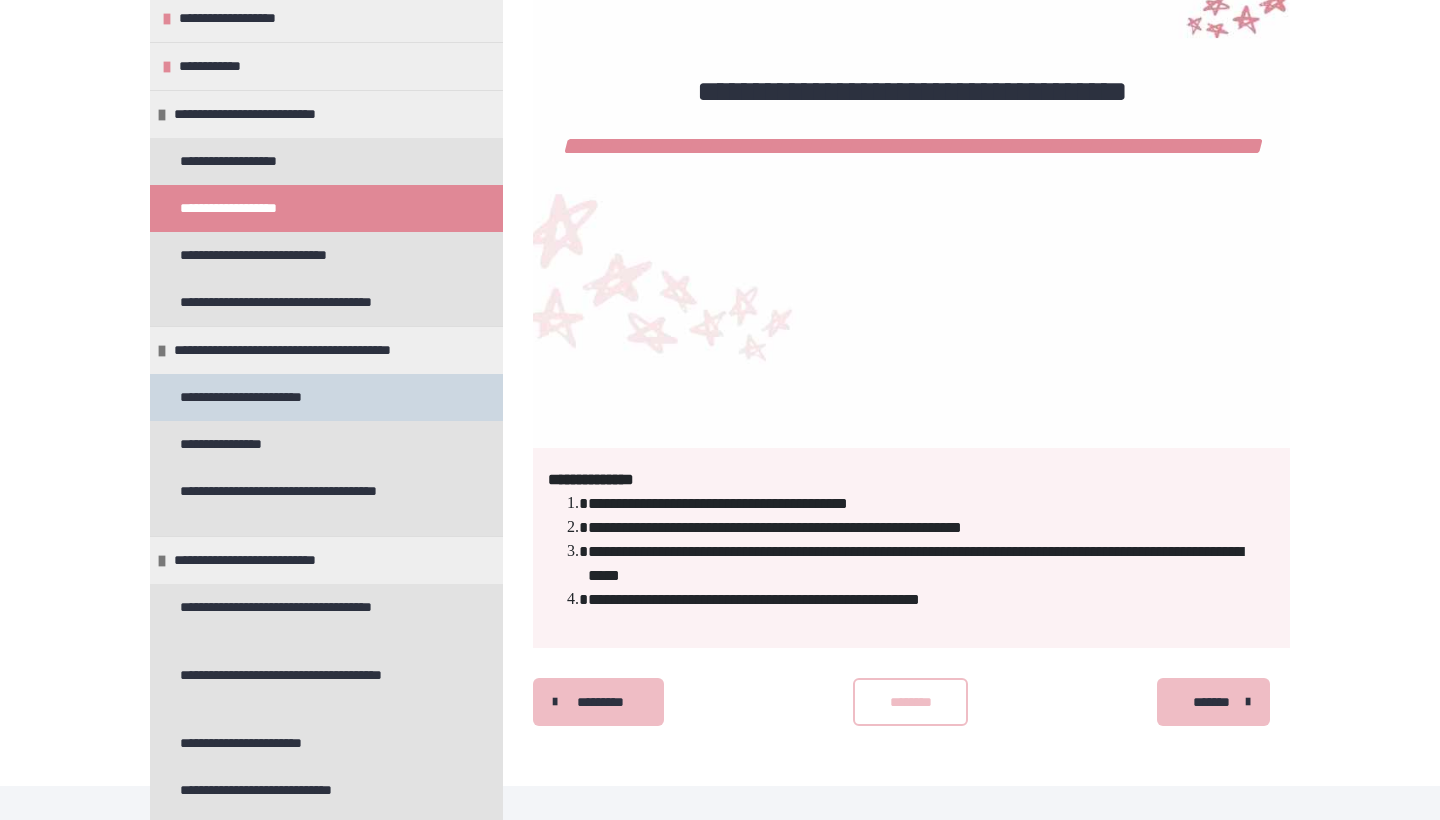 click on "**********" at bounding box center (269, 397) 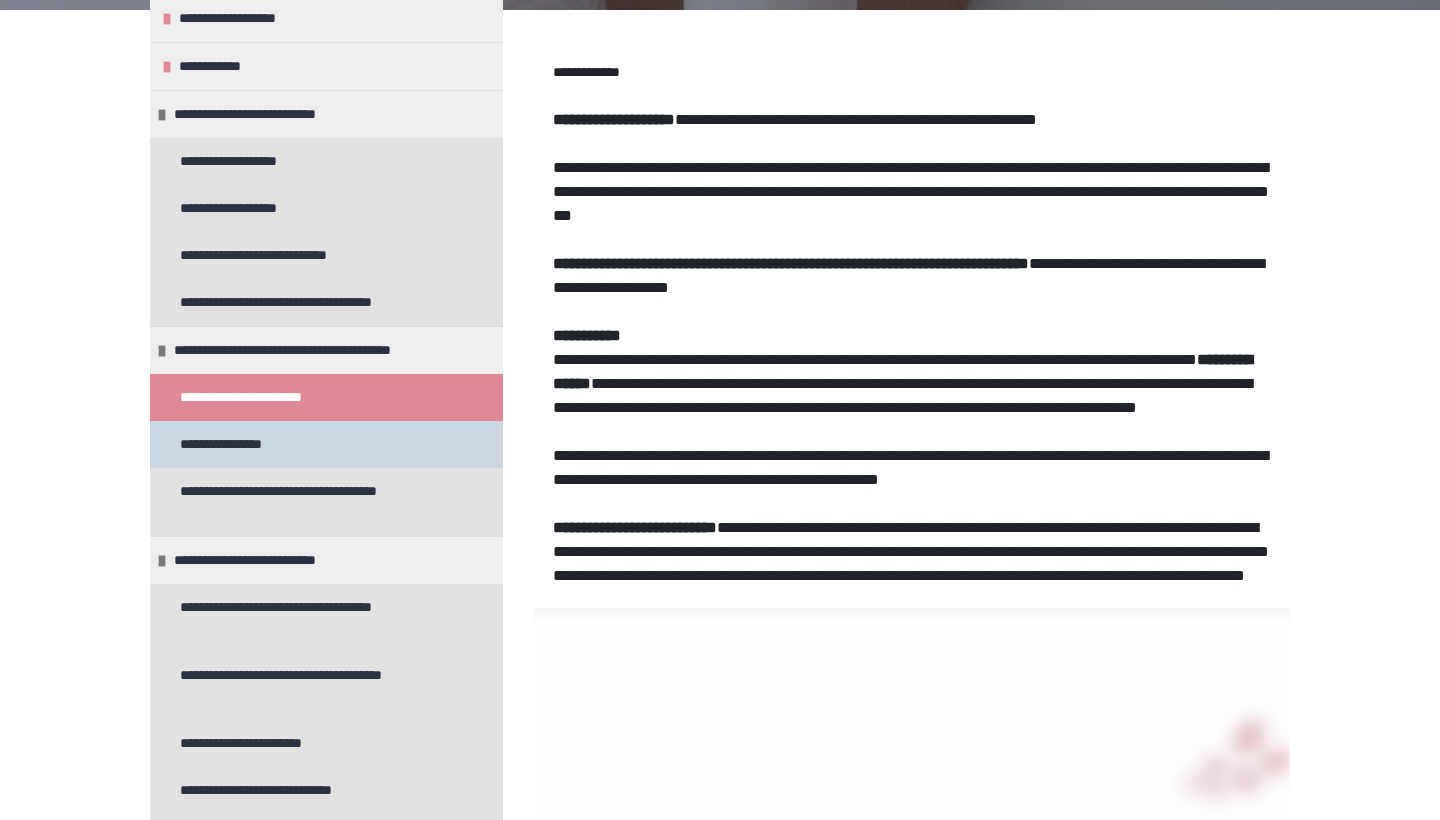 click on "**********" at bounding box center [241, 444] 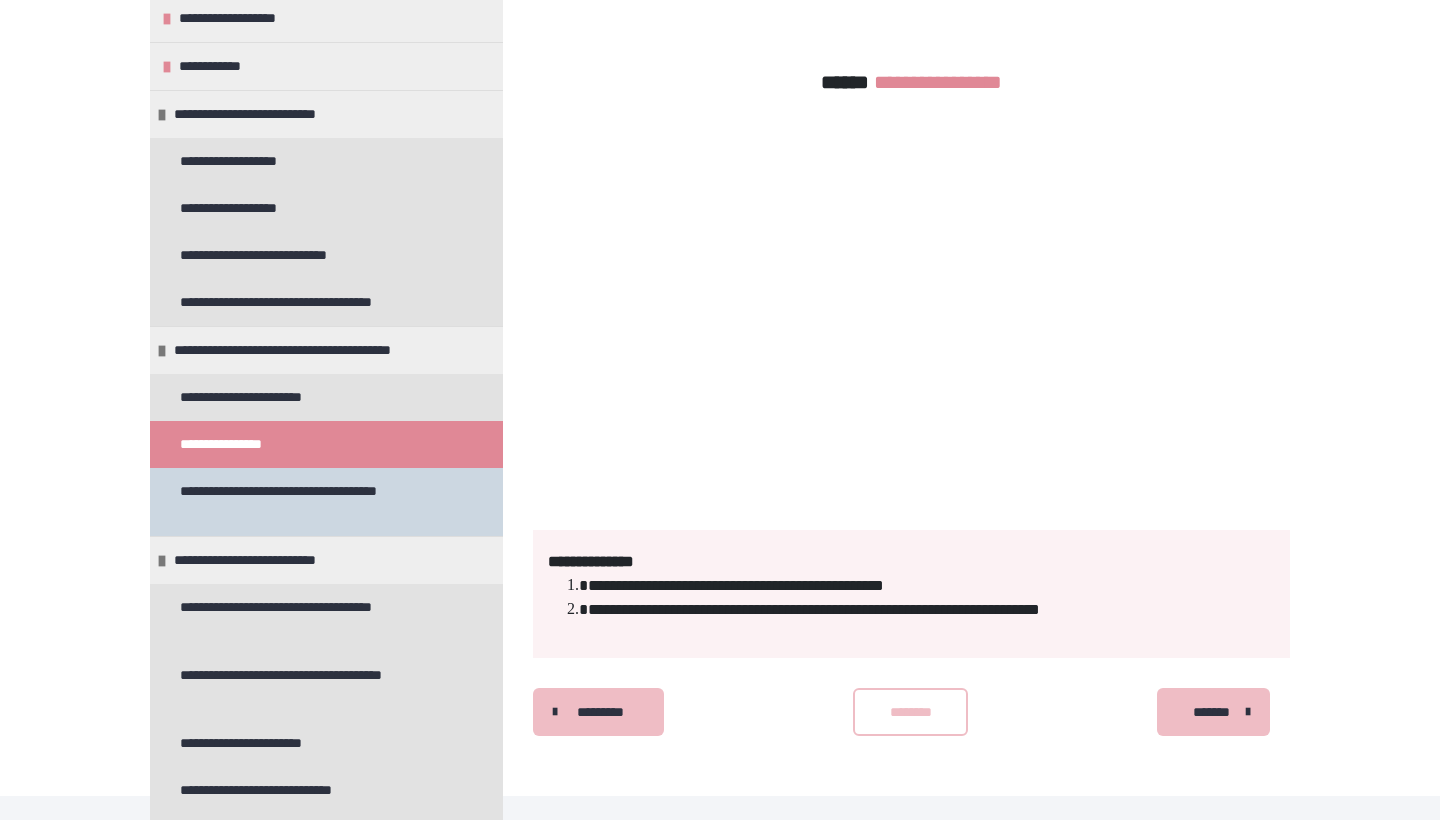 scroll, scrollTop: 434, scrollLeft: 0, axis: vertical 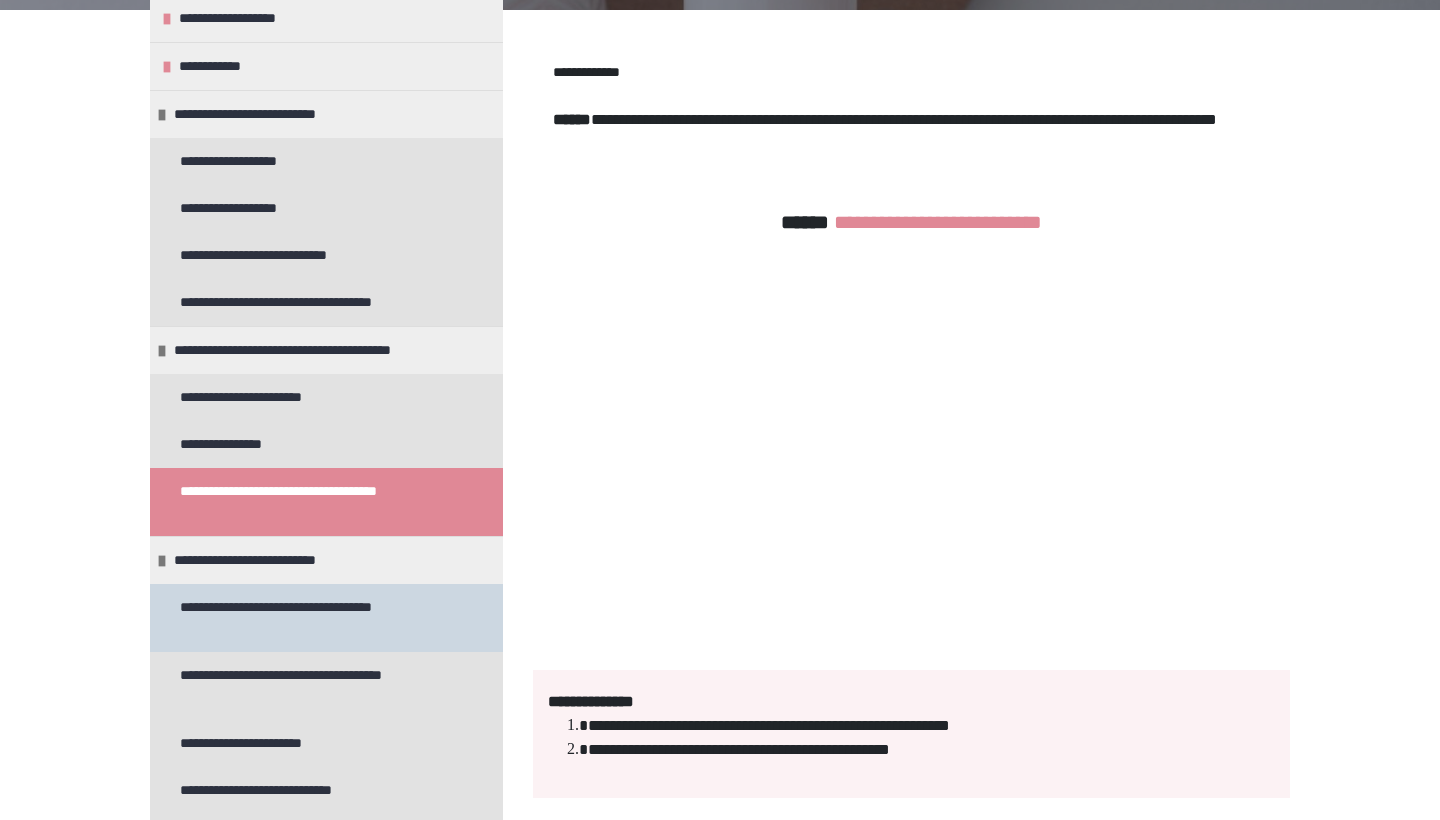 click on "**********" at bounding box center [318, 618] 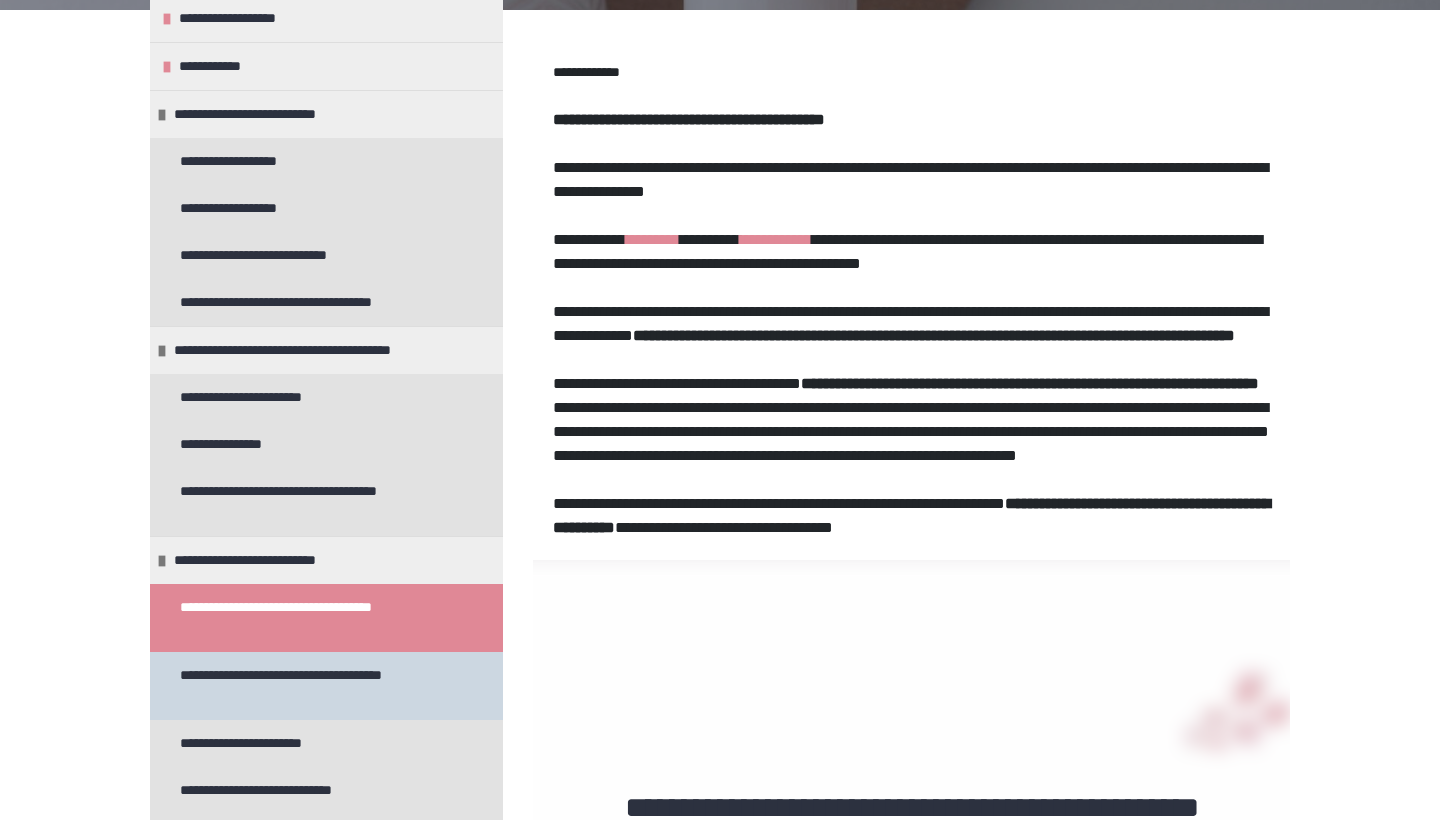 click on "**********" at bounding box center (318, 686) 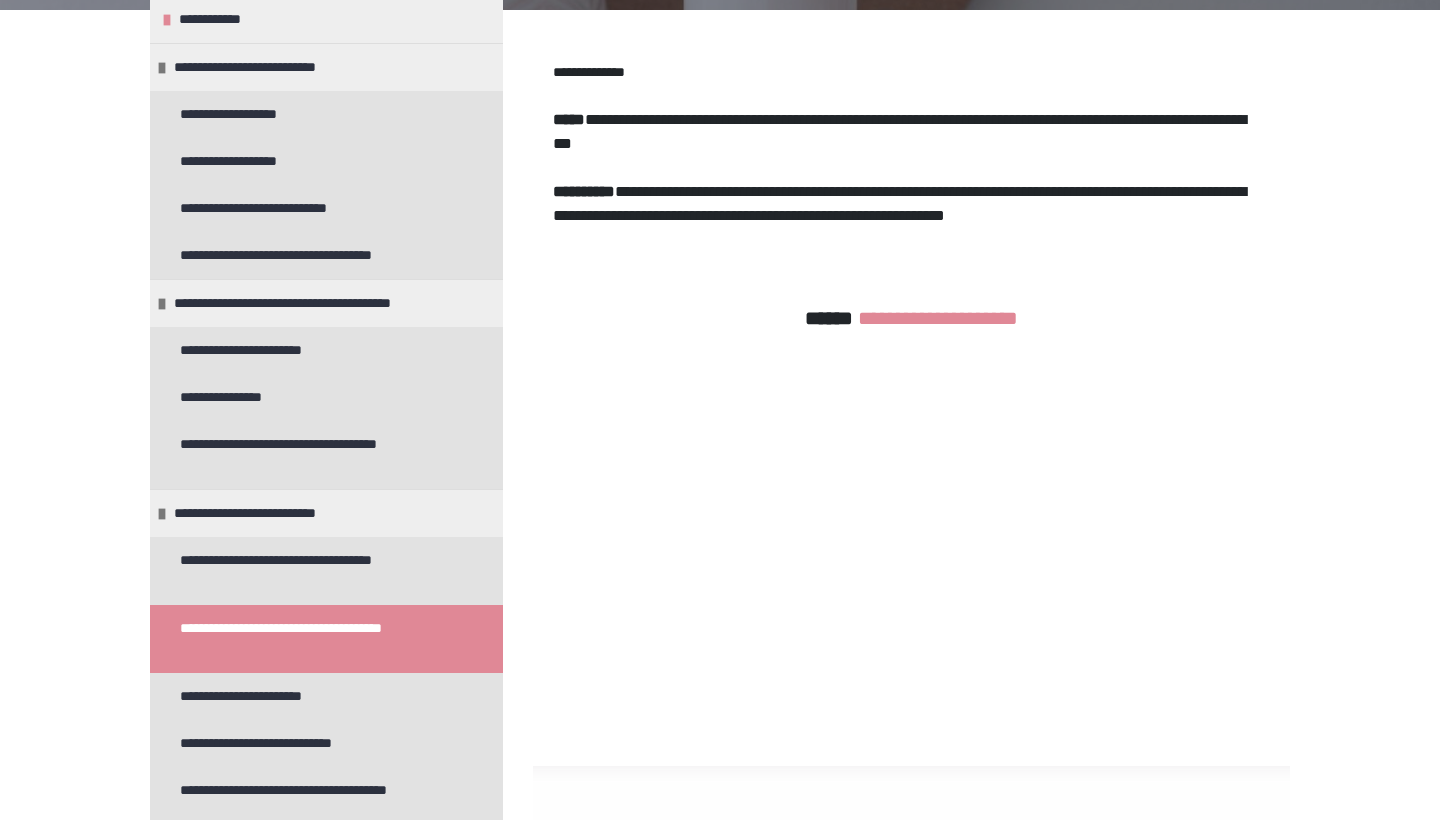 scroll, scrollTop: 255, scrollLeft: 0, axis: vertical 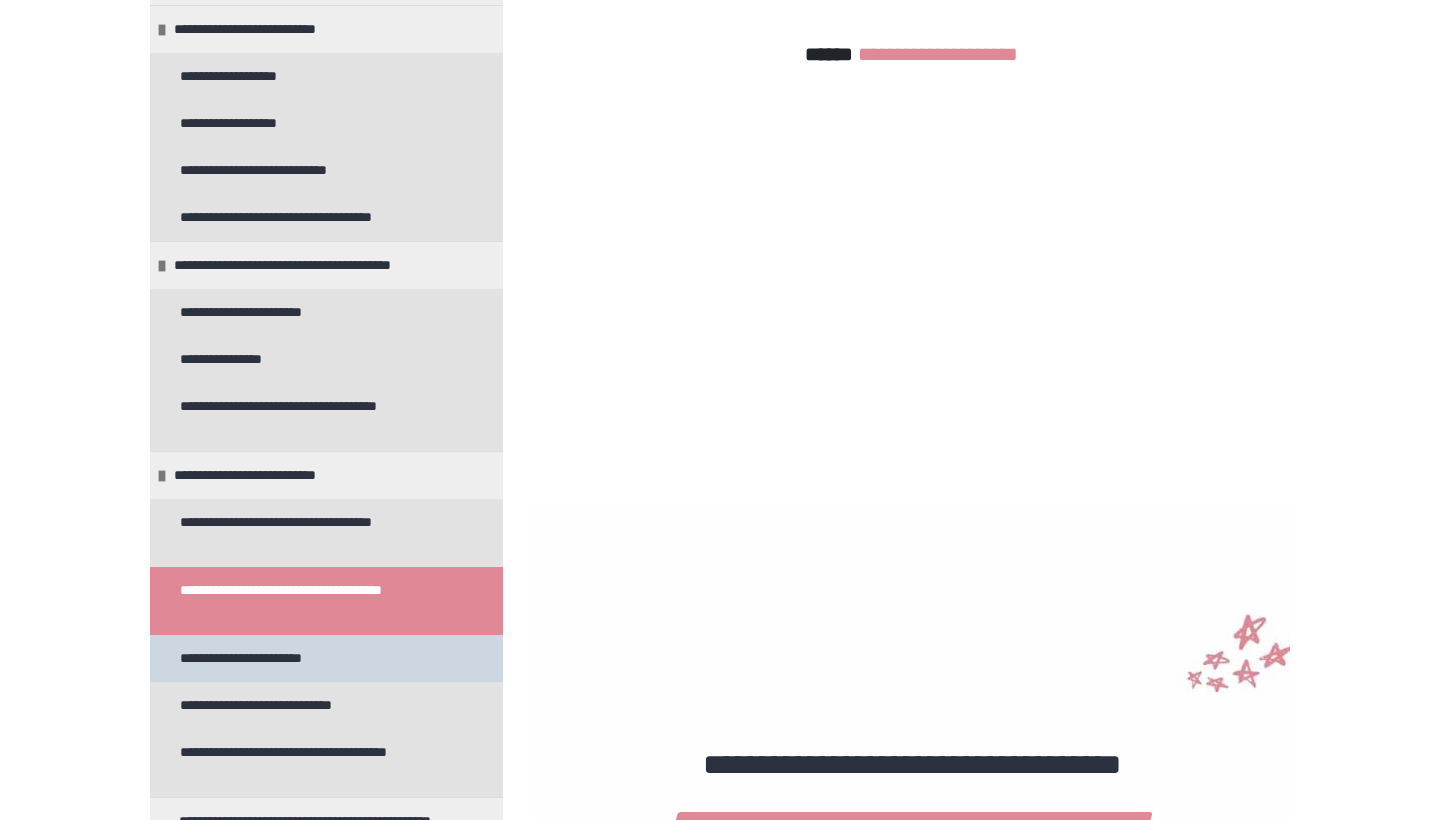 click on "**********" at bounding box center (271, 658) 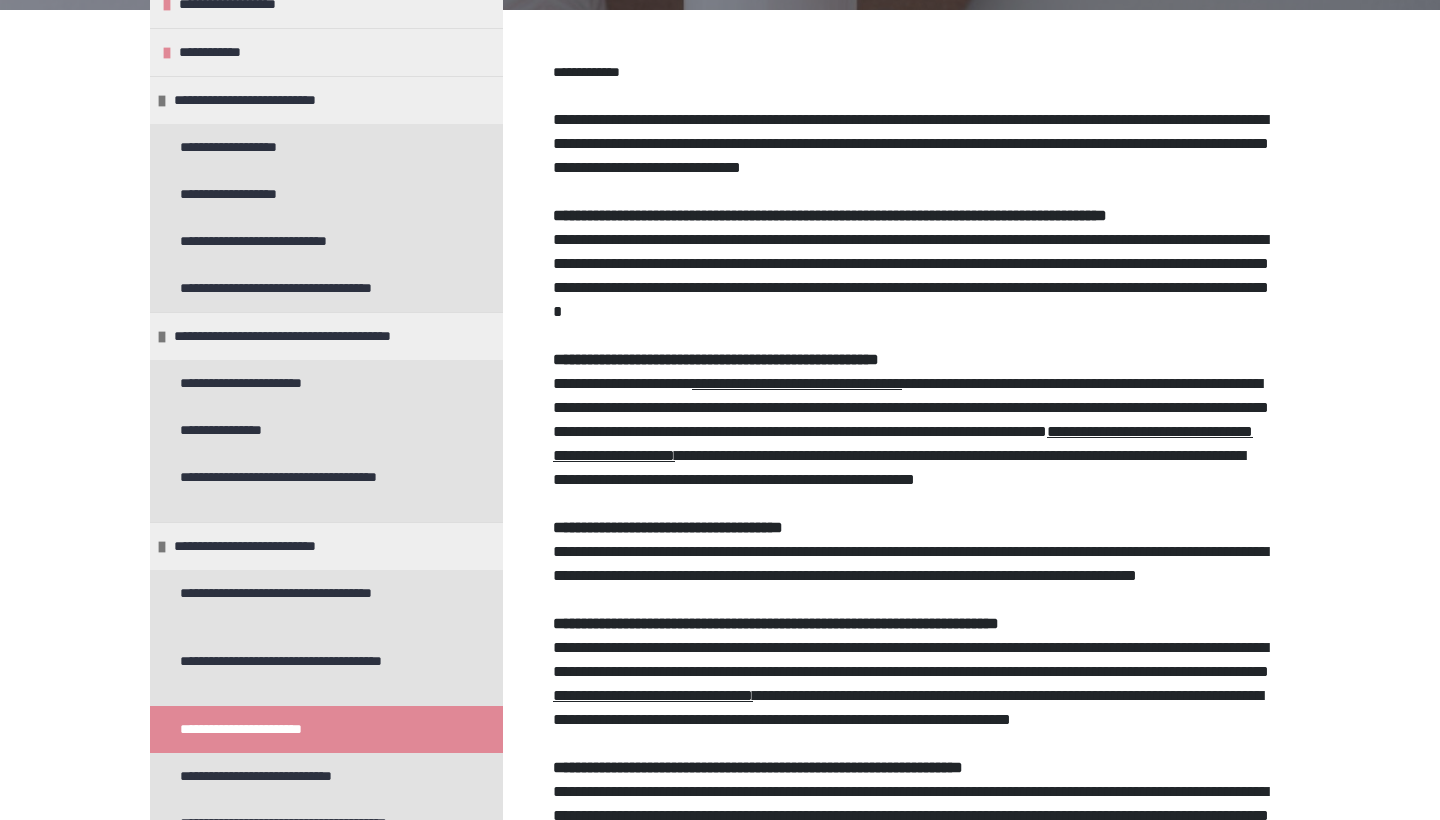 scroll, scrollTop: 214, scrollLeft: 0, axis: vertical 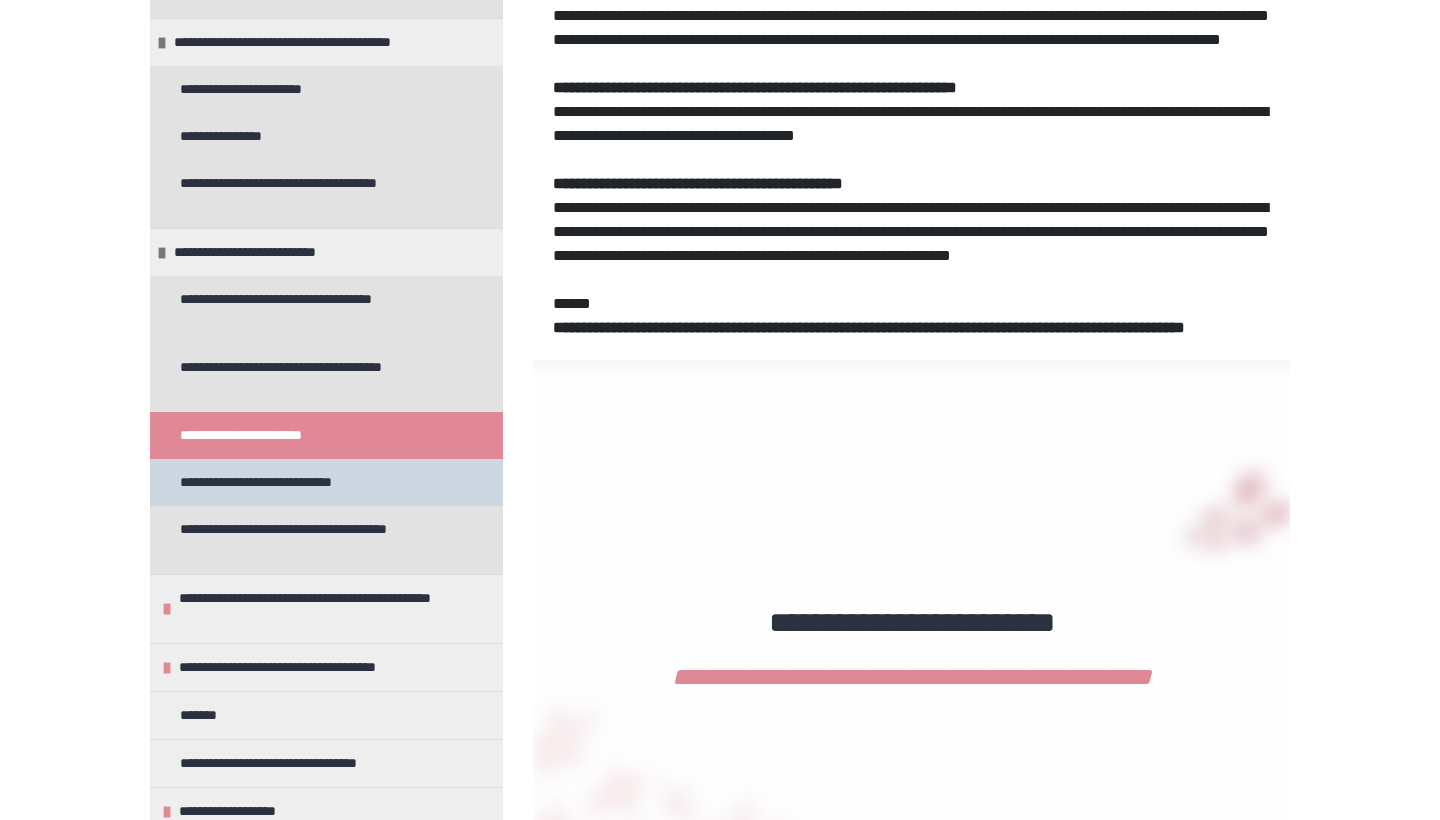 click on "**********" at bounding box center [289, 482] 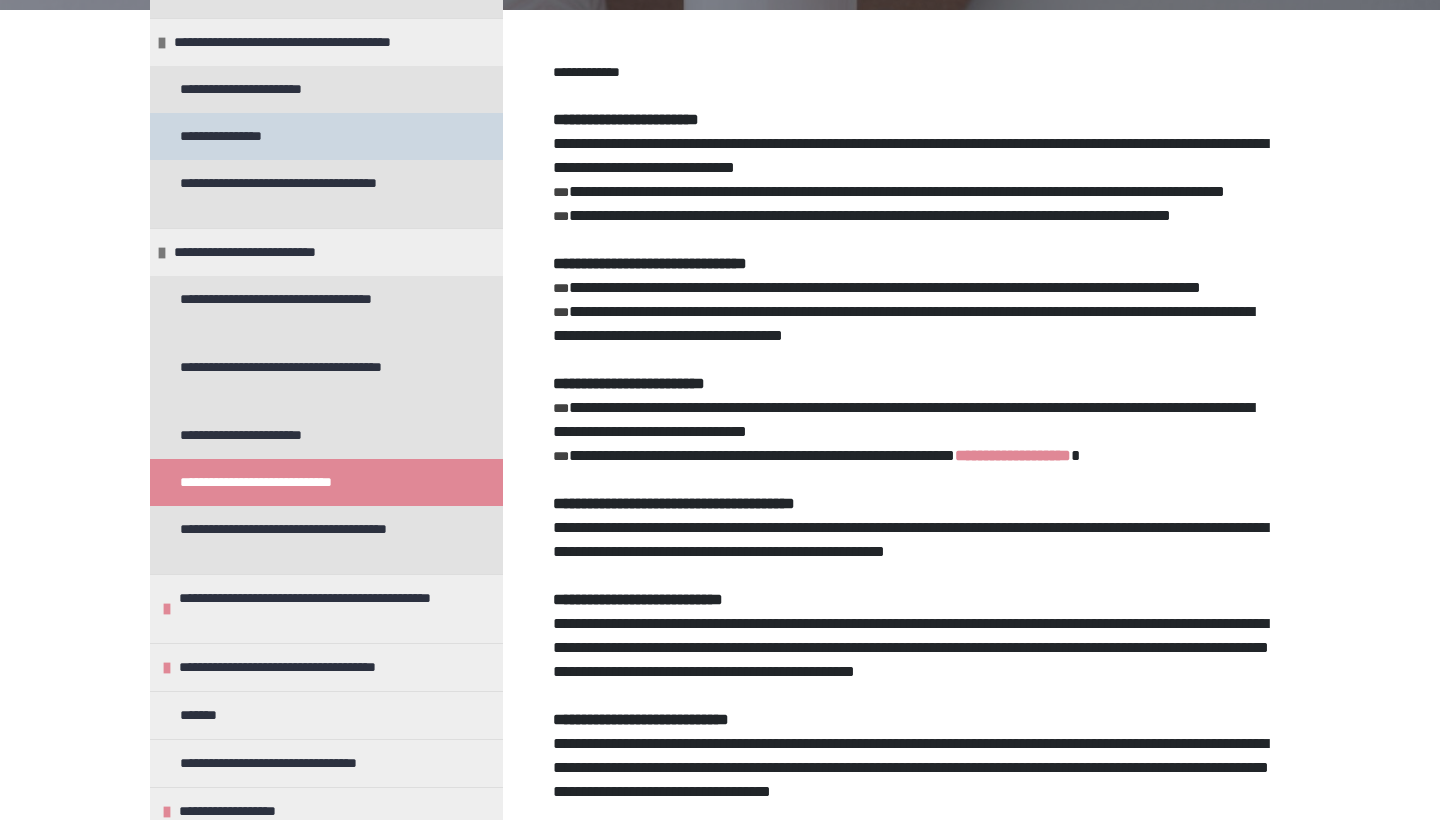 click on "**********" at bounding box center (326, 136) 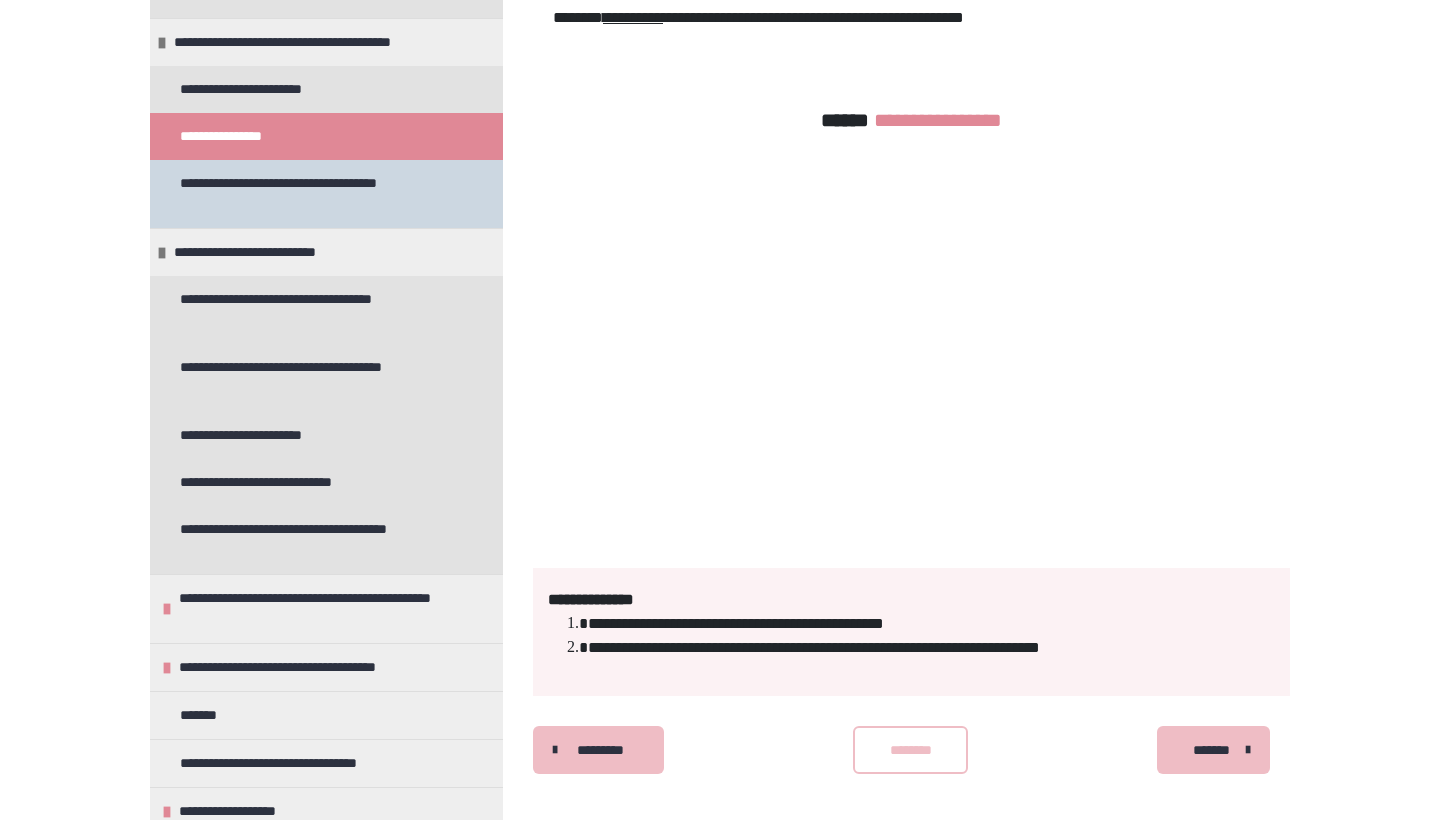 click on "**********" at bounding box center (318, 194) 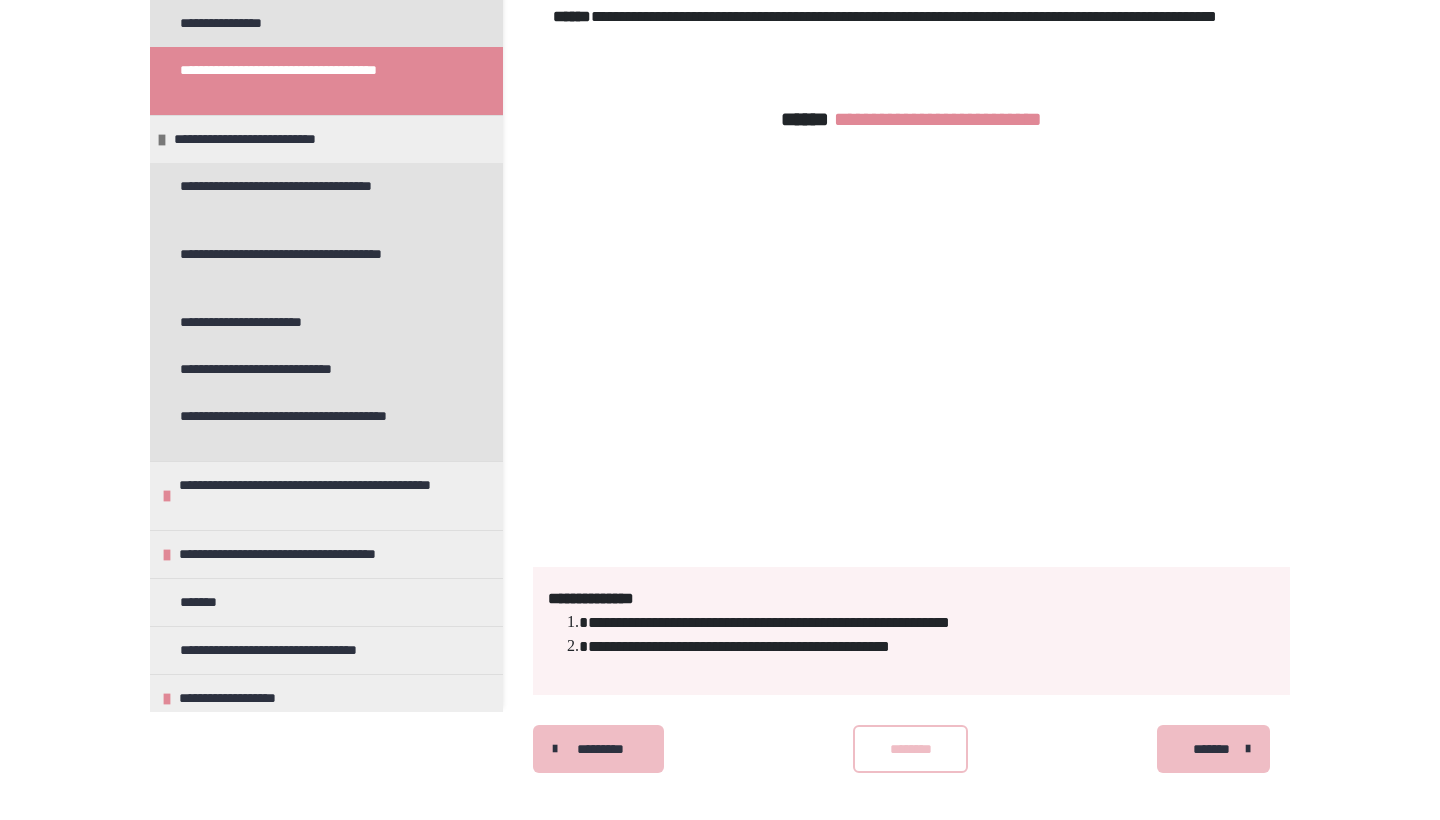 scroll, scrollTop: 86, scrollLeft: 0, axis: vertical 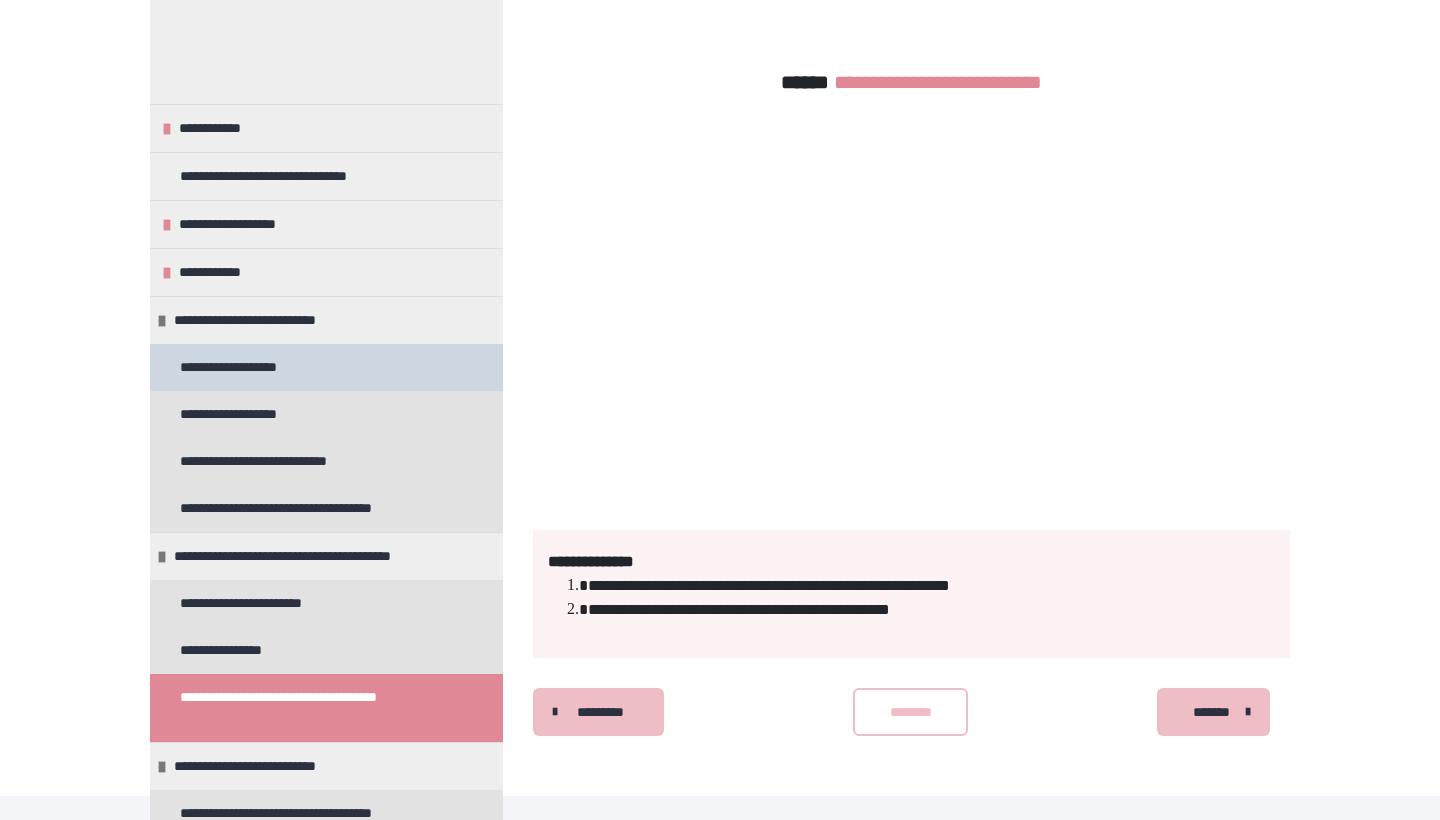 click on "**********" at bounding box center [251, 367] 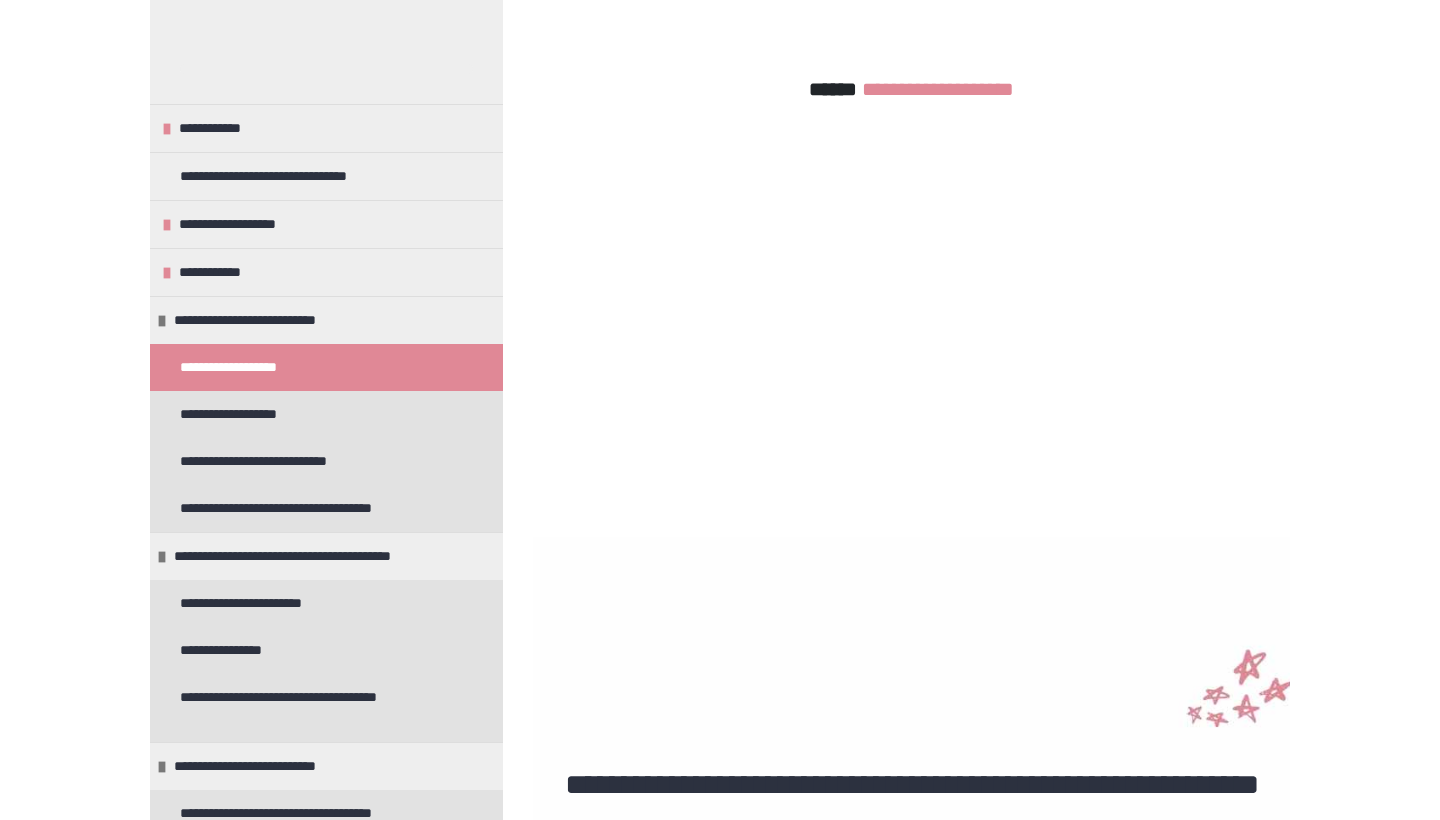scroll, scrollTop: 481, scrollLeft: 0, axis: vertical 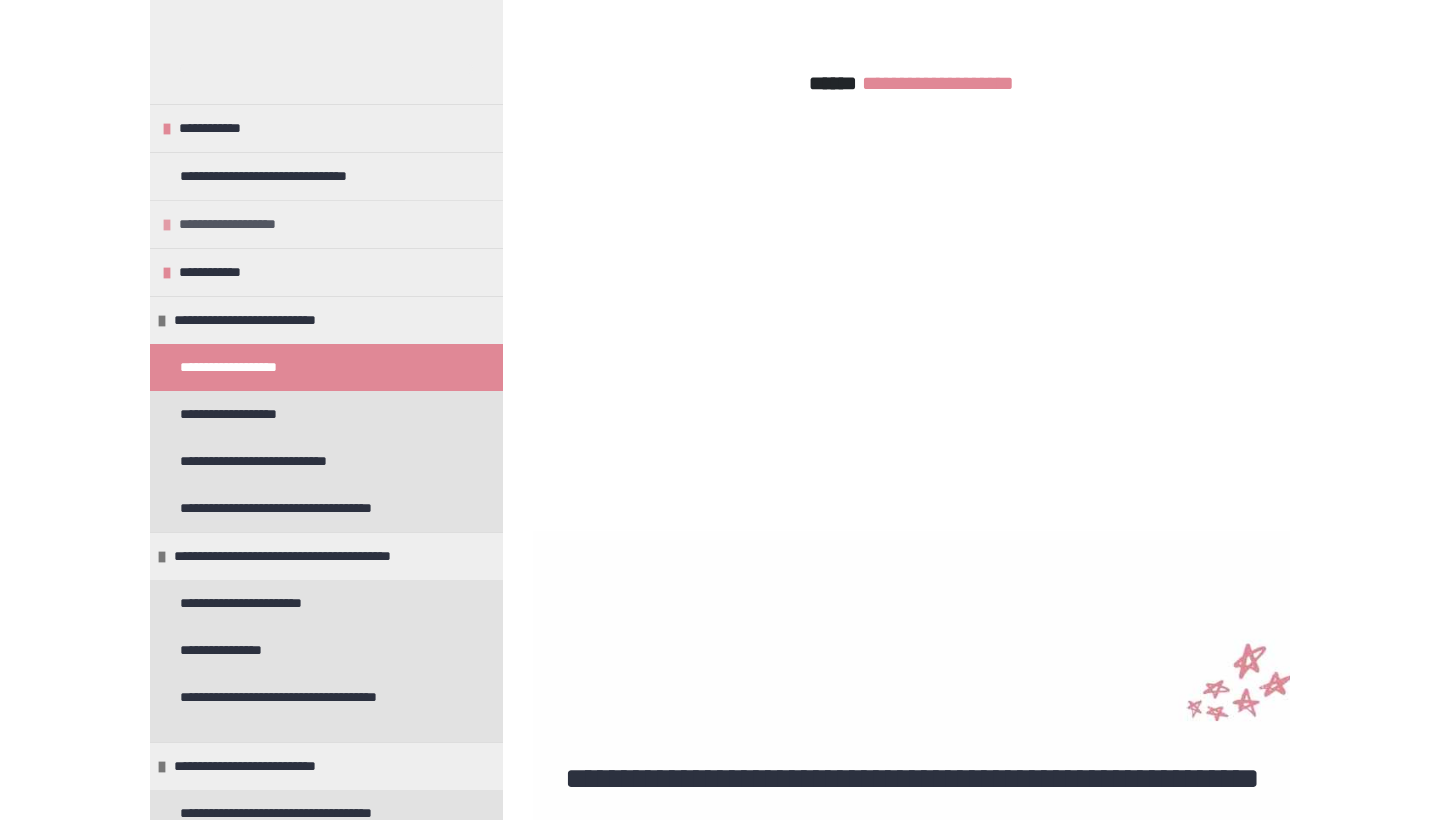 click on "**********" at bounding box center (326, 224) 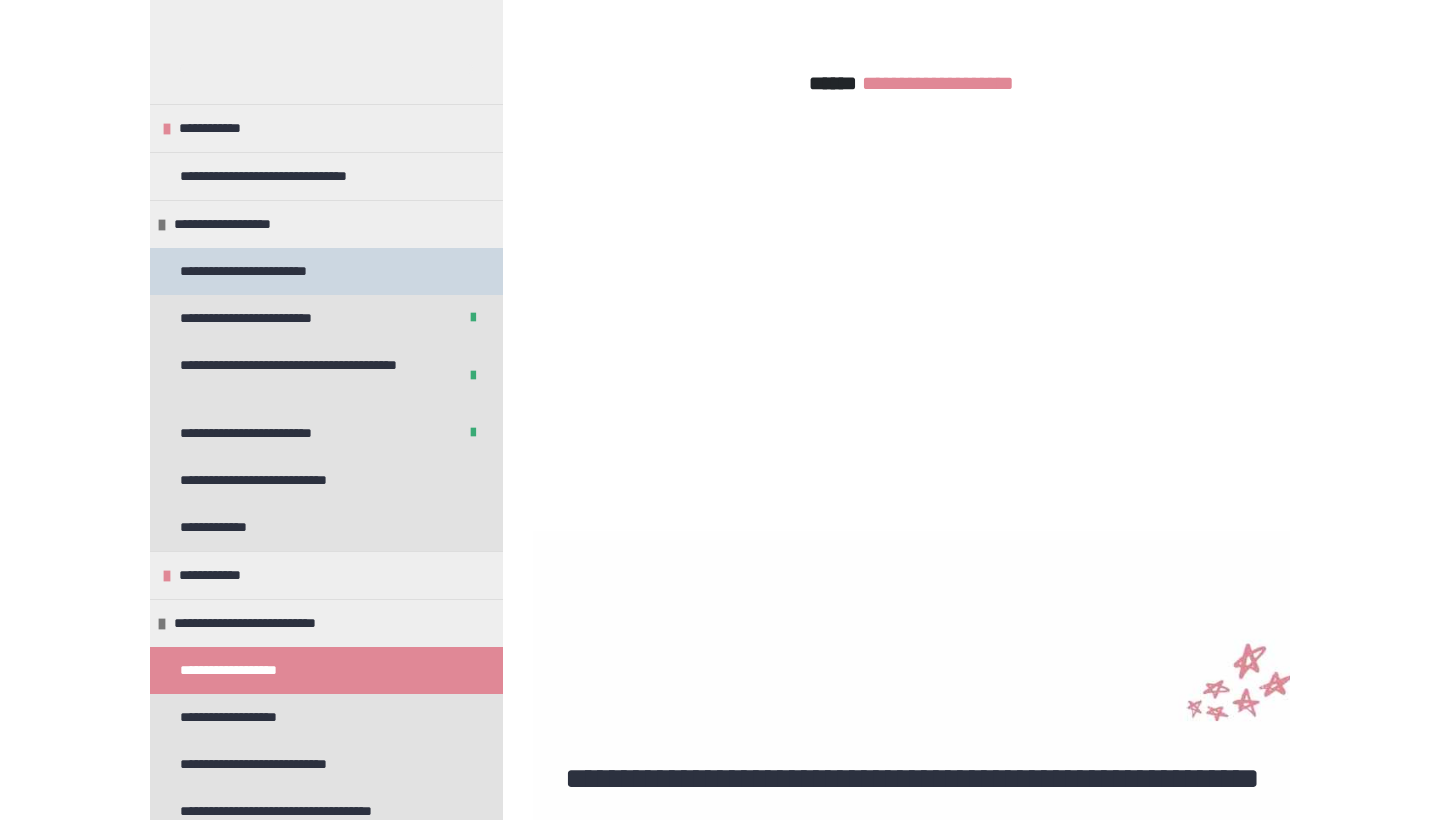 click on "**********" at bounding box center (267, 271) 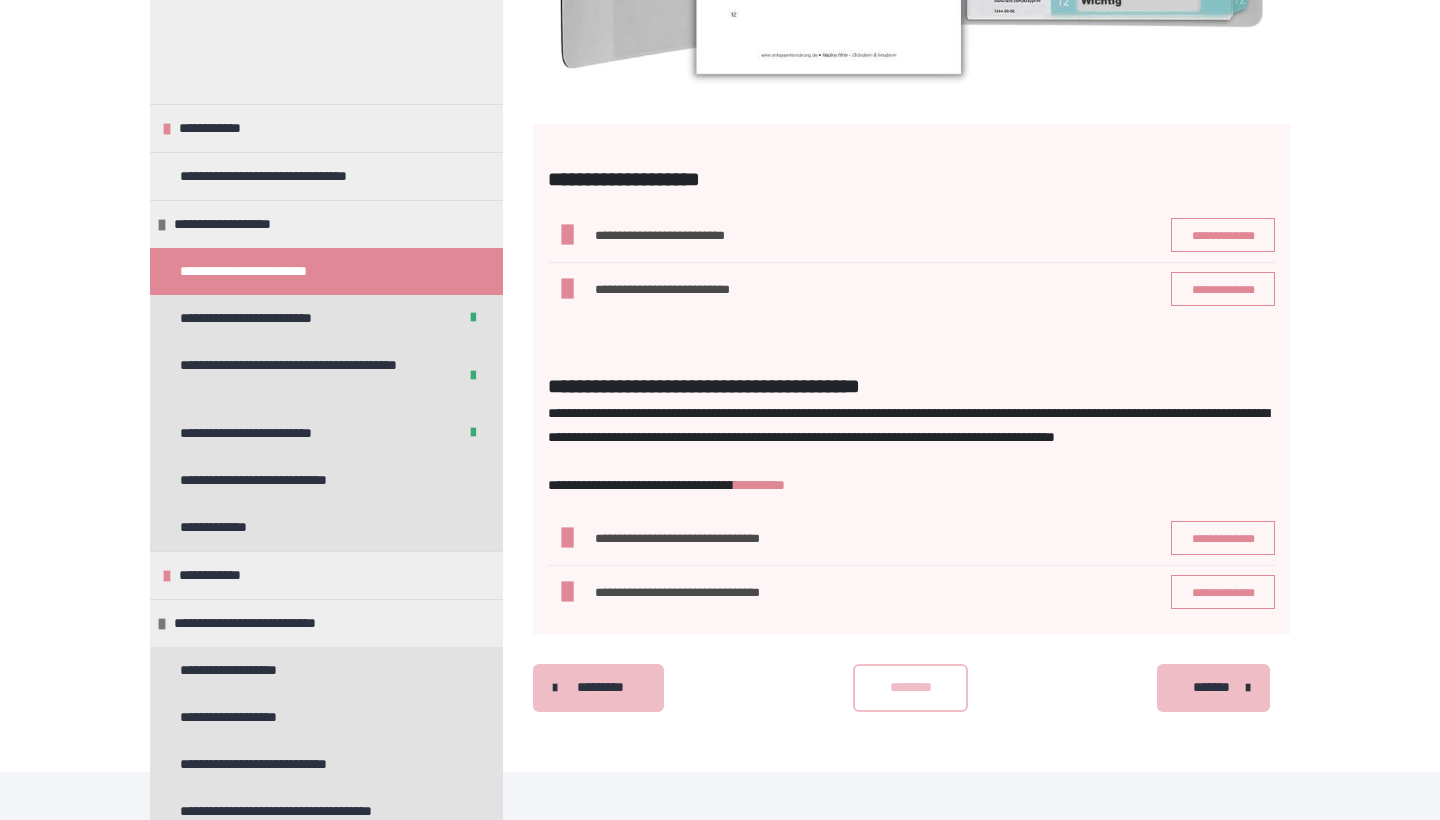 scroll, scrollTop: 860, scrollLeft: 0, axis: vertical 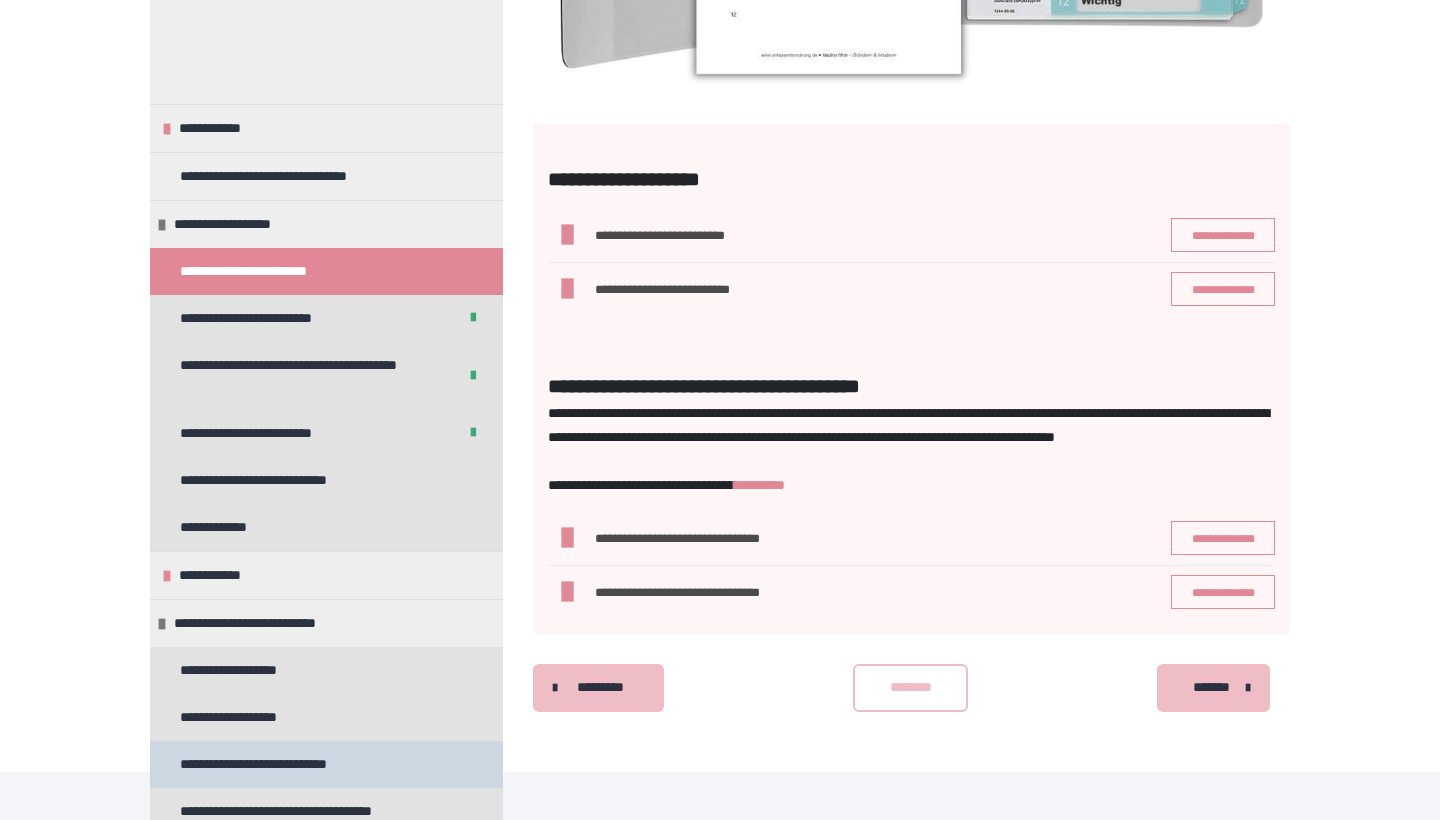 click on "**********" at bounding box center (289, 764) 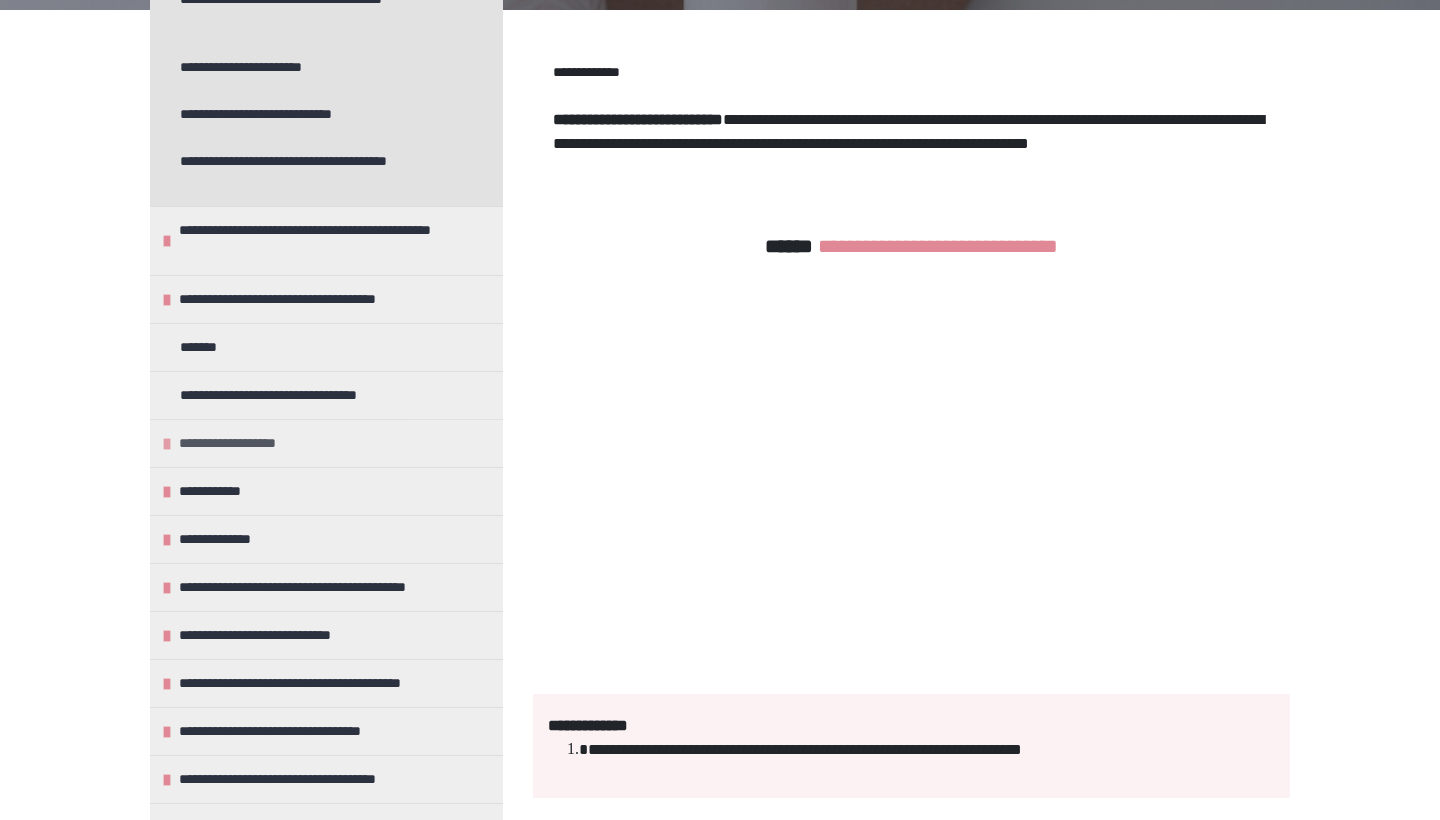scroll, scrollTop: 1201, scrollLeft: 0, axis: vertical 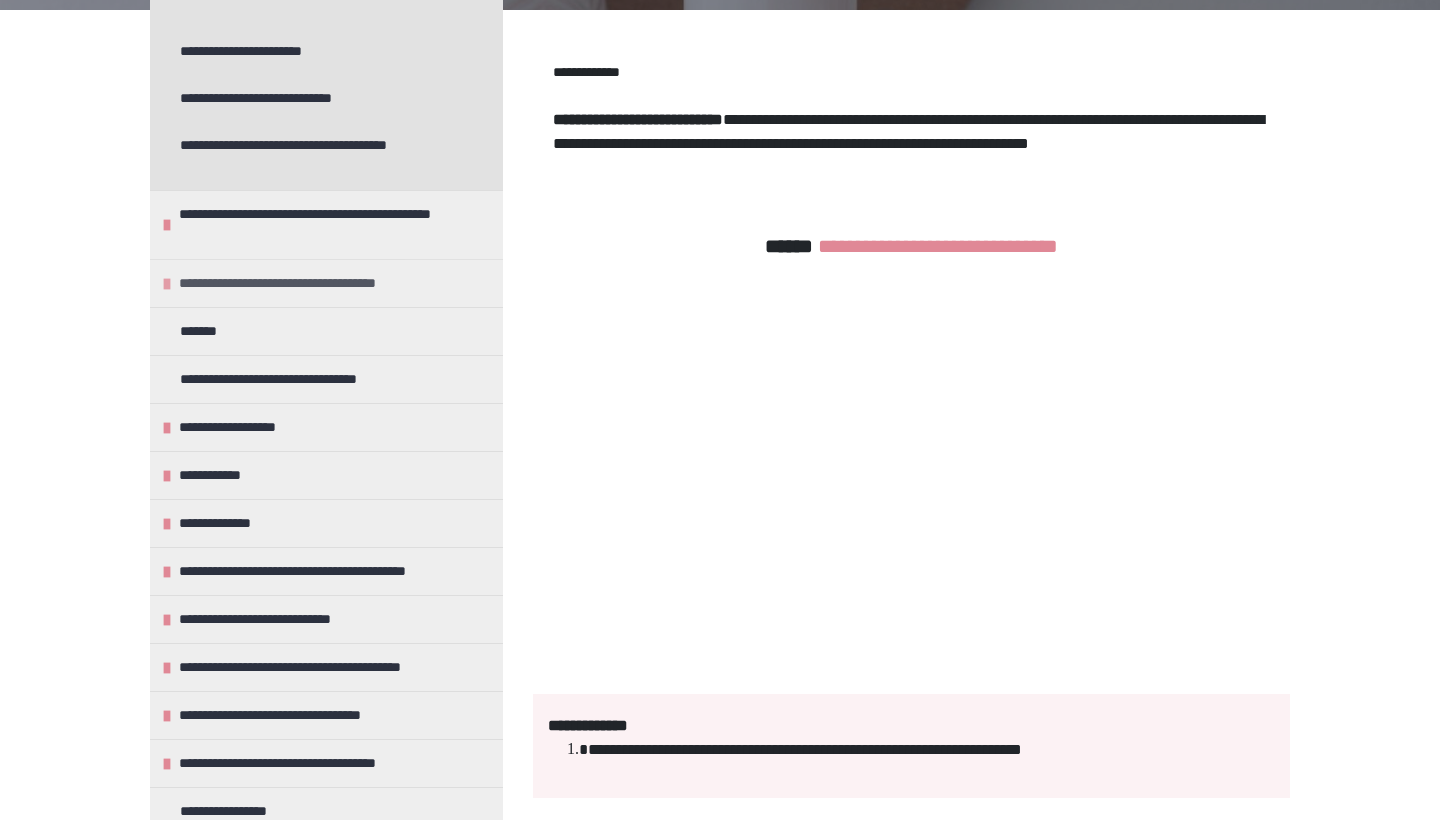 click at bounding box center (167, 284) 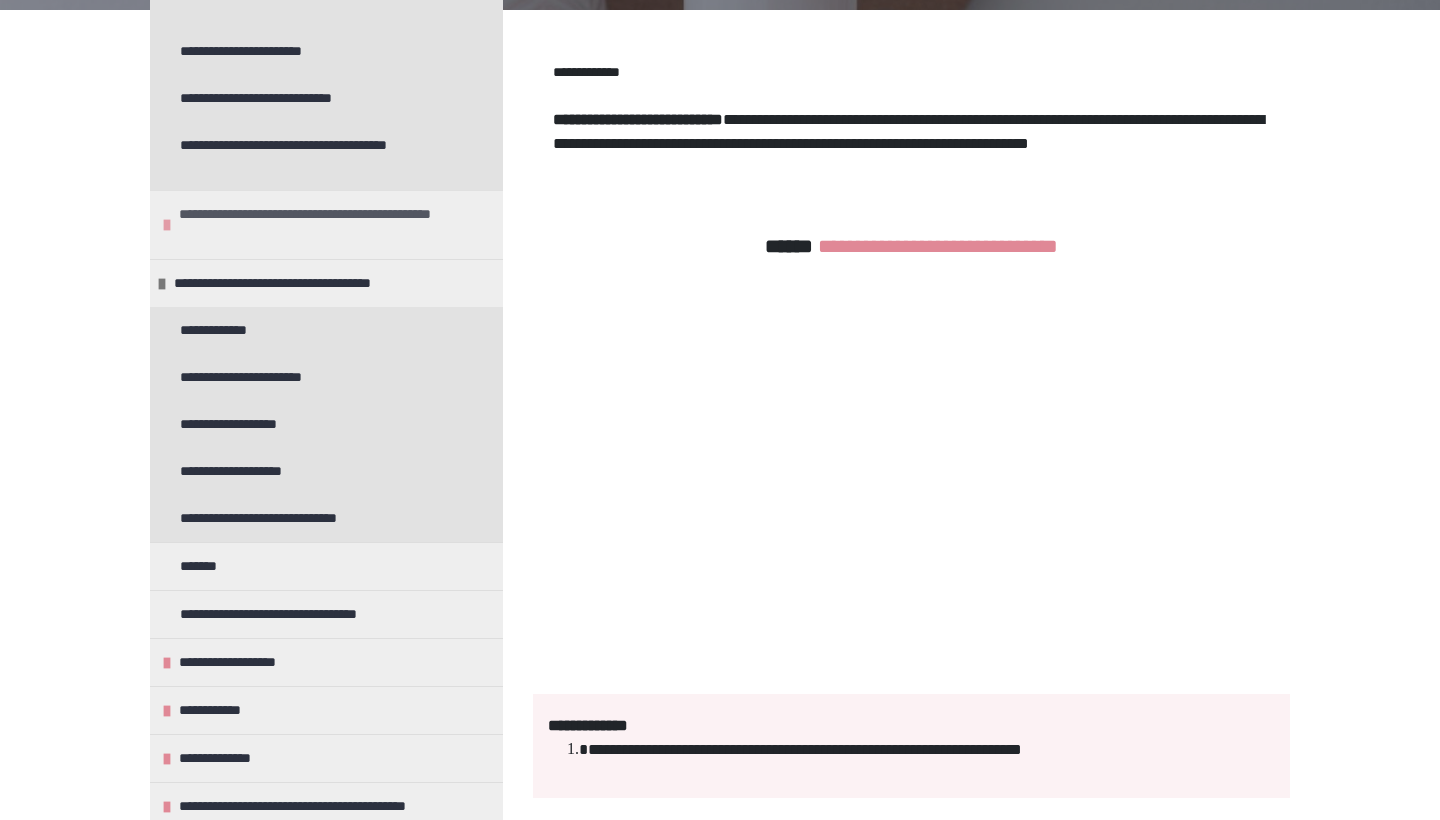 click on "**********" at bounding box center (326, 224) 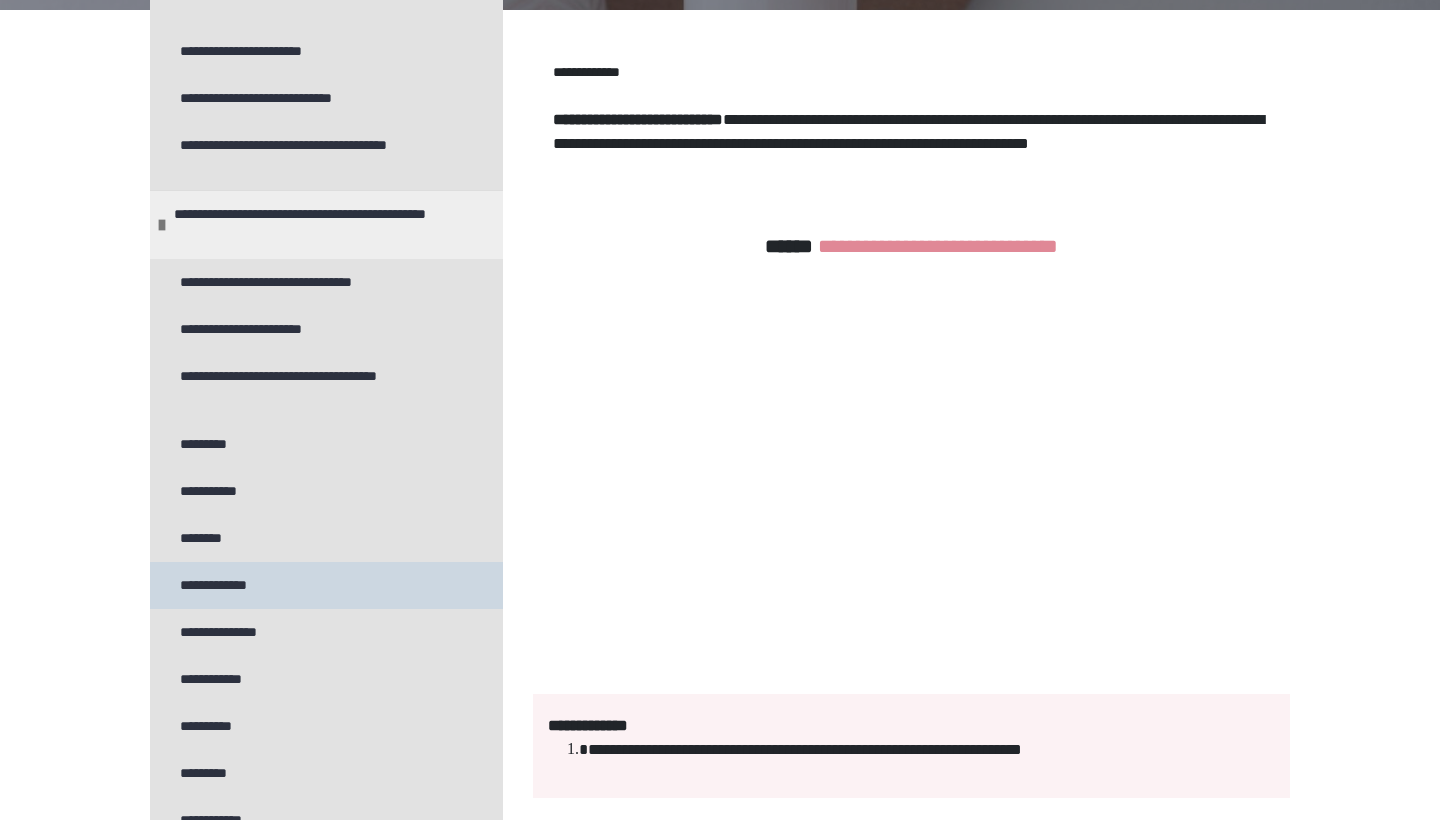 click on "**********" at bounding box center (239, 585) 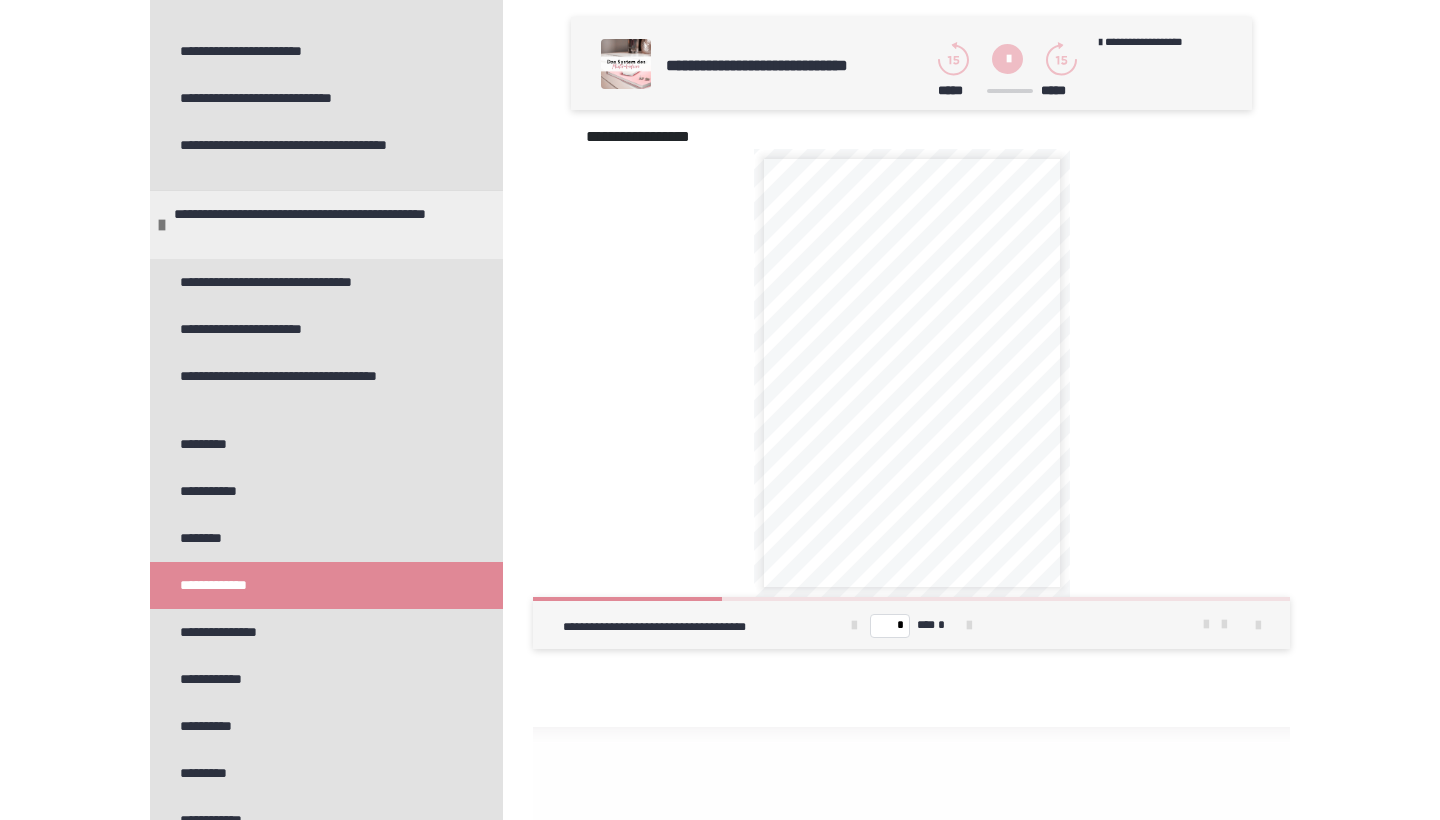 scroll, scrollTop: 435, scrollLeft: 0, axis: vertical 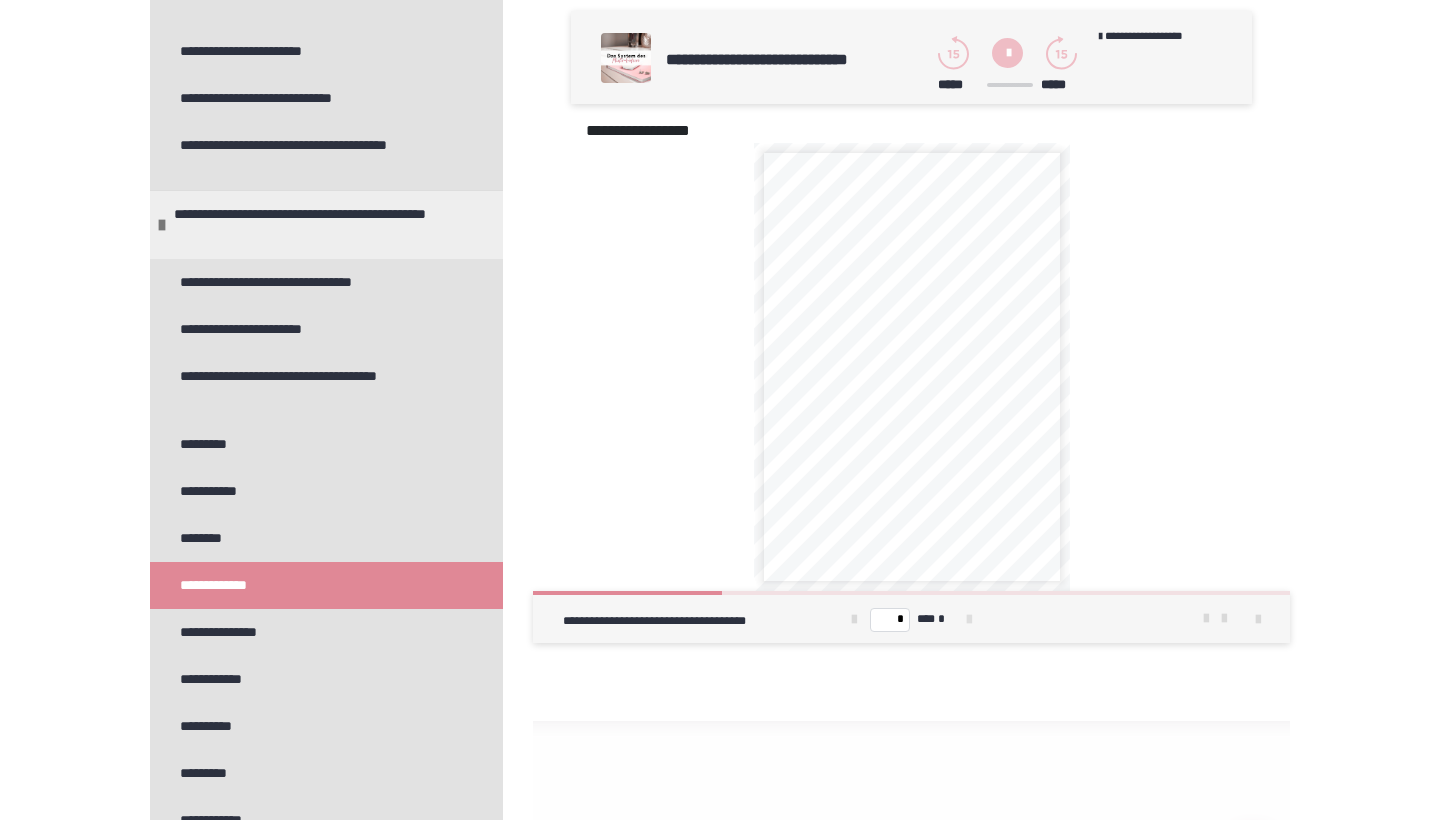 click at bounding box center (969, 620) 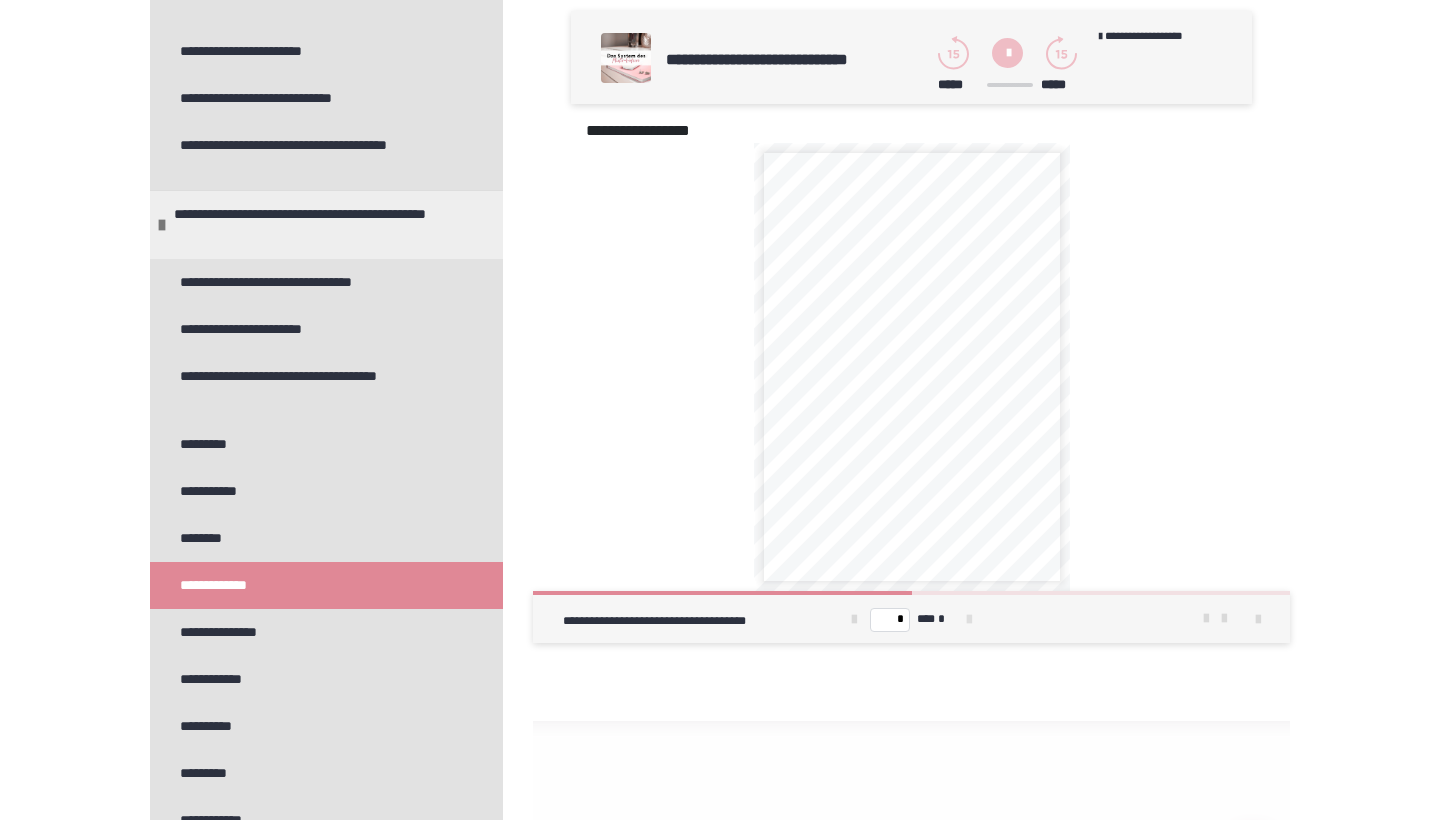click at bounding box center (969, 620) 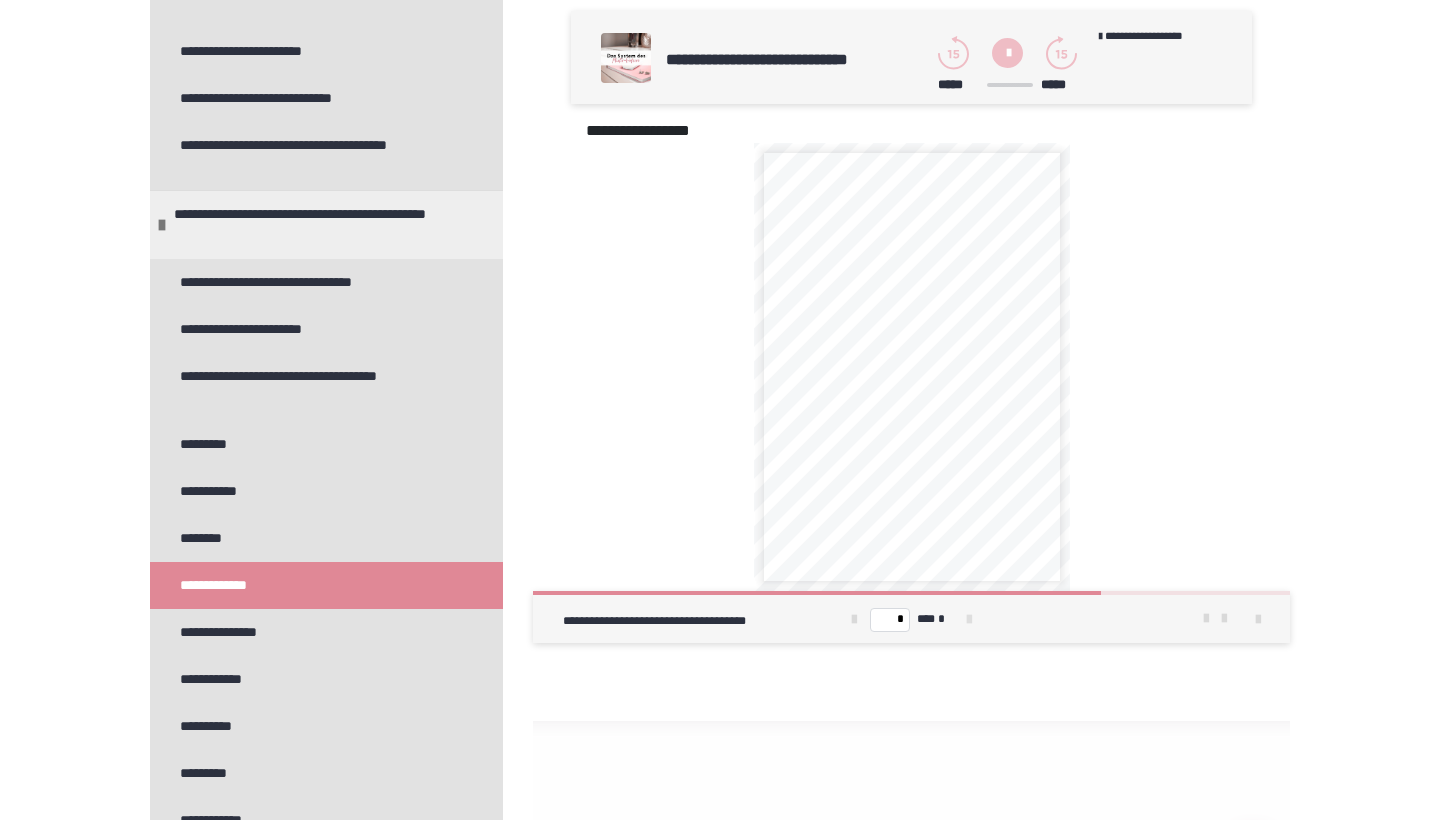 click at bounding box center (969, 620) 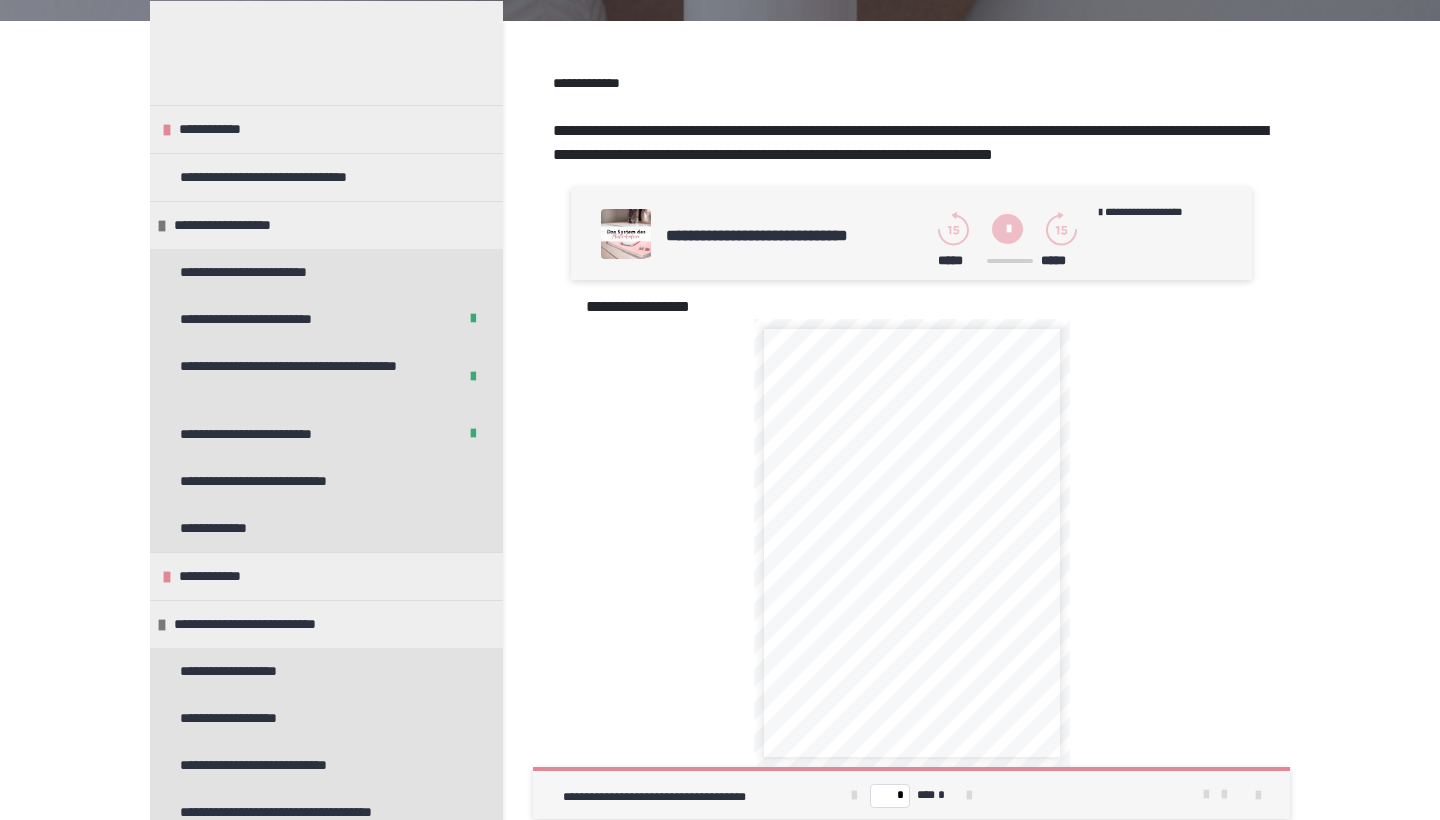 scroll, scrollTop: 238, scrollLeft: 0, axis: vertical 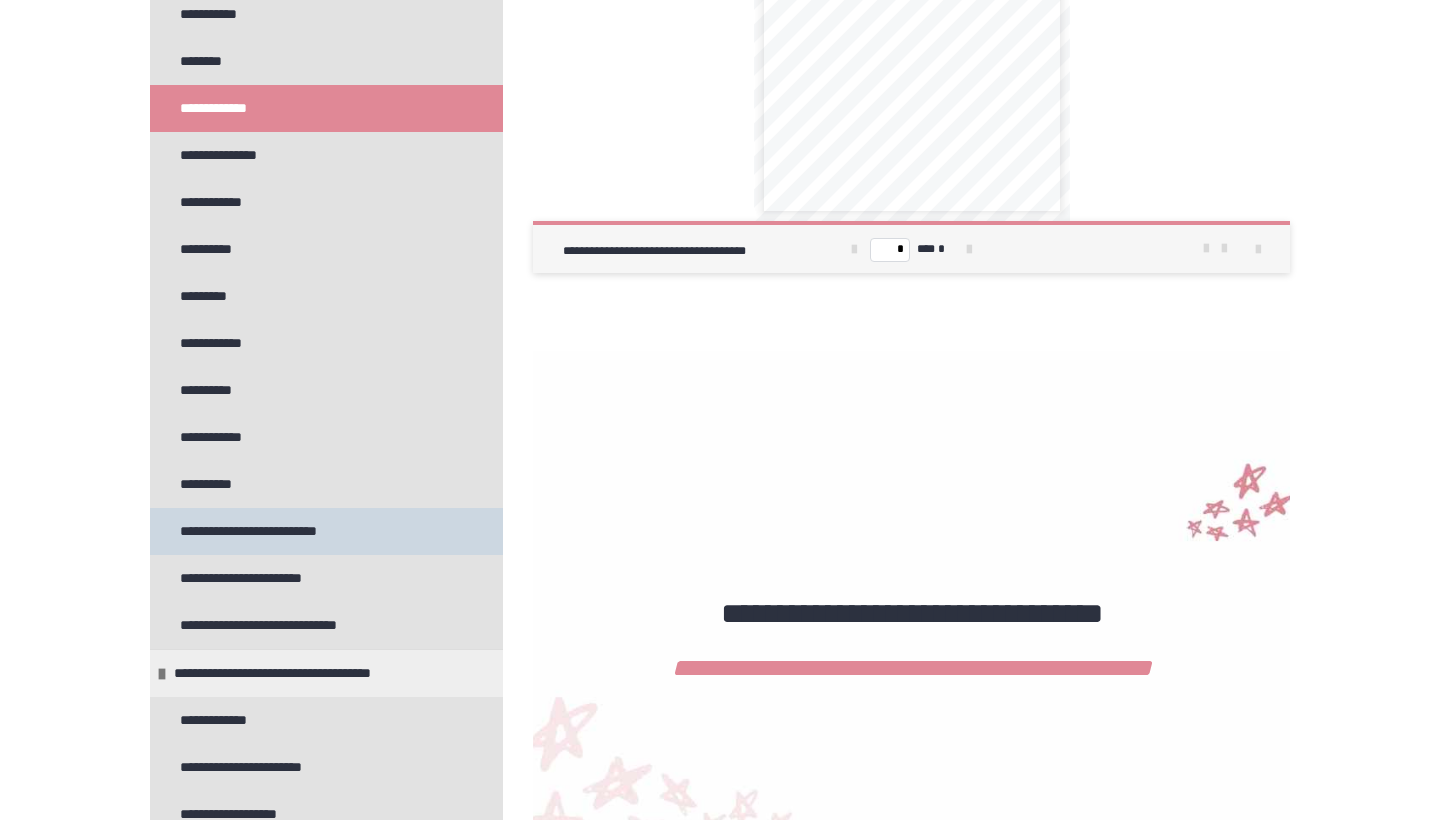 click on "**********" at bounding box center (280, 531) 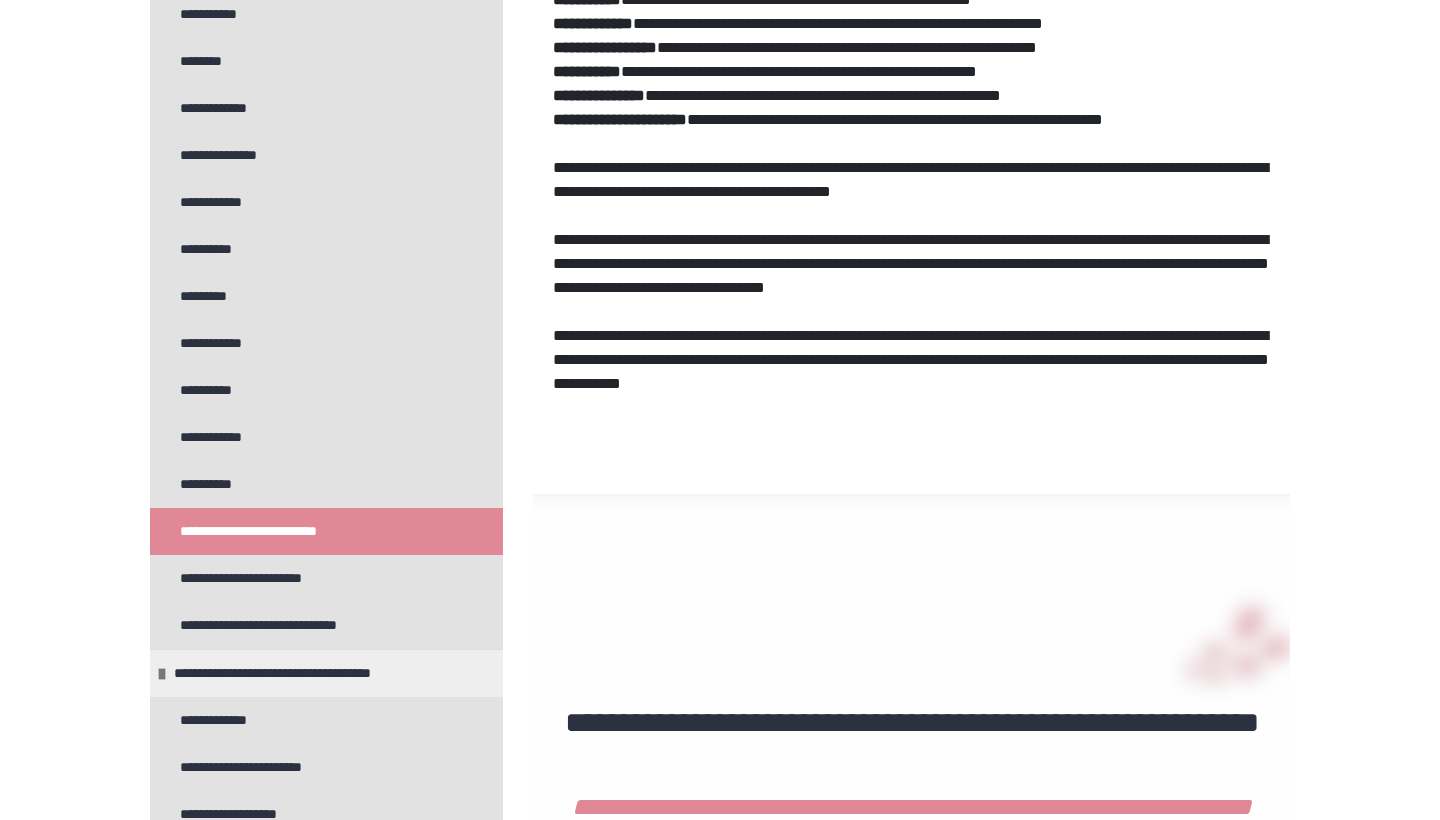 scroll, scrollTop: 729, scrollLeft: 0, axis: vertical 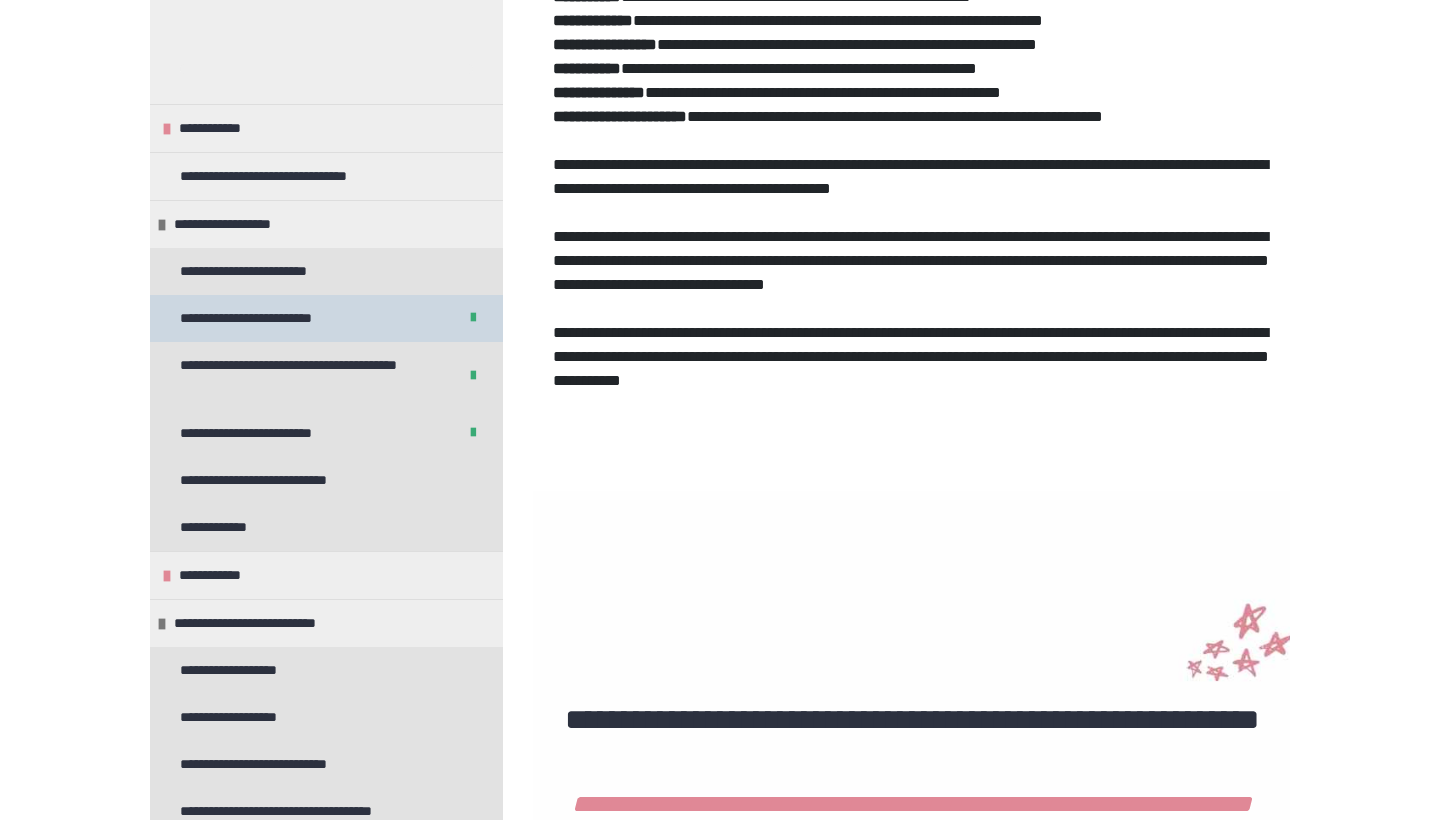 click on "**********" at bounding box center [276, 318] 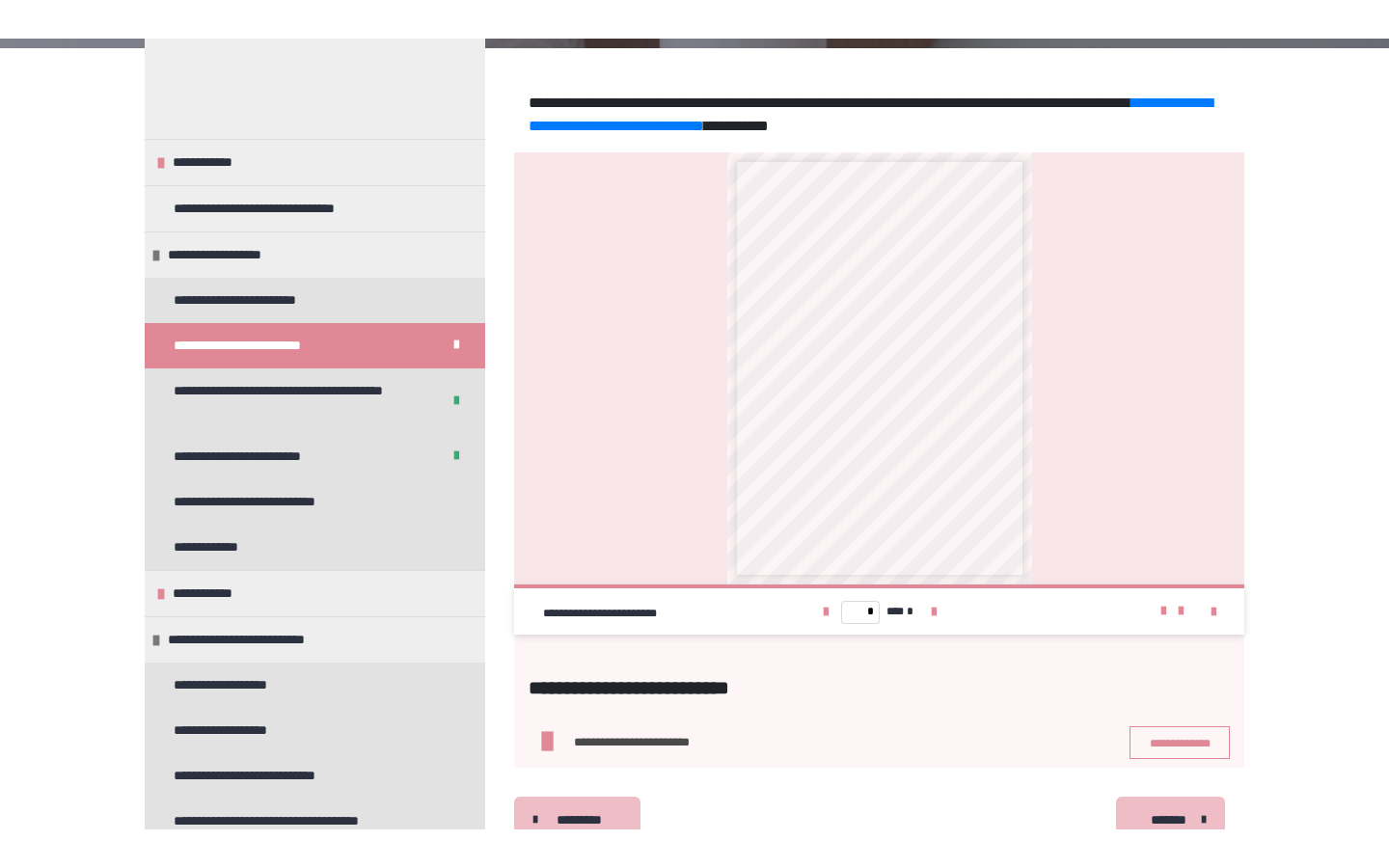 scroll, scrollTop: 0, scrollLeft: 0, axis: both 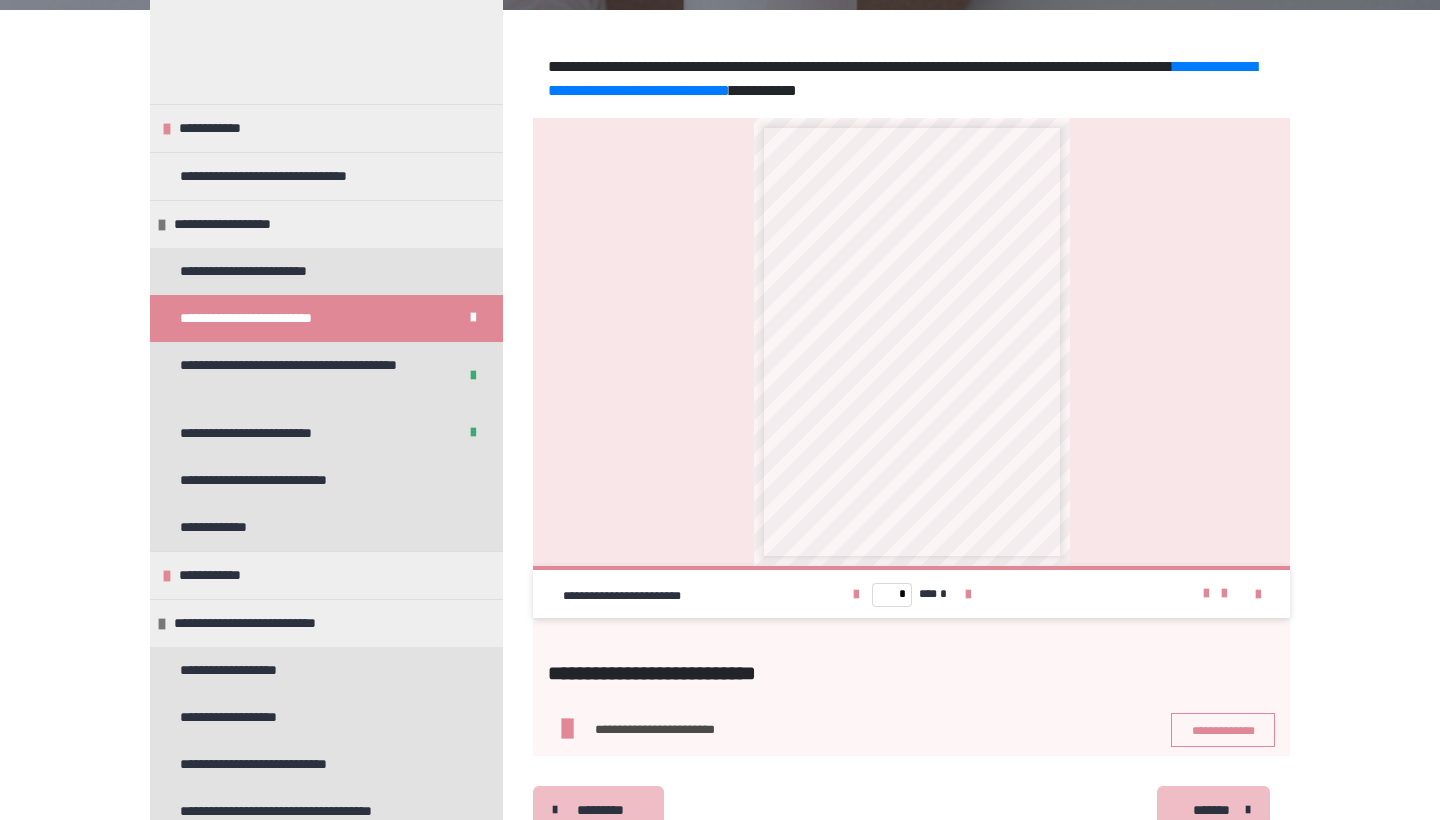 click on "* *** *" at bounding box center [911, 594] 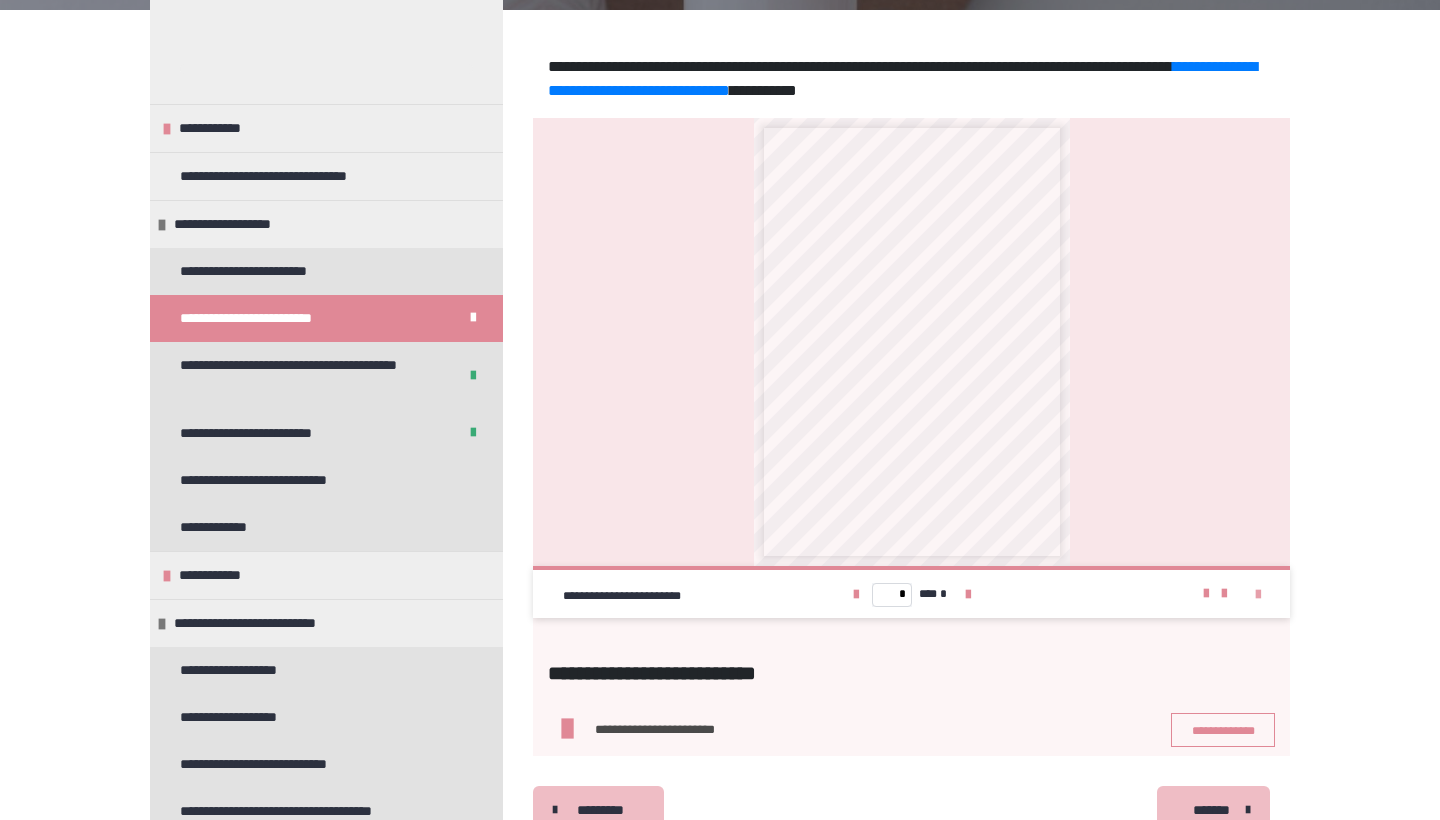 click at bounding box center (1258, 595) 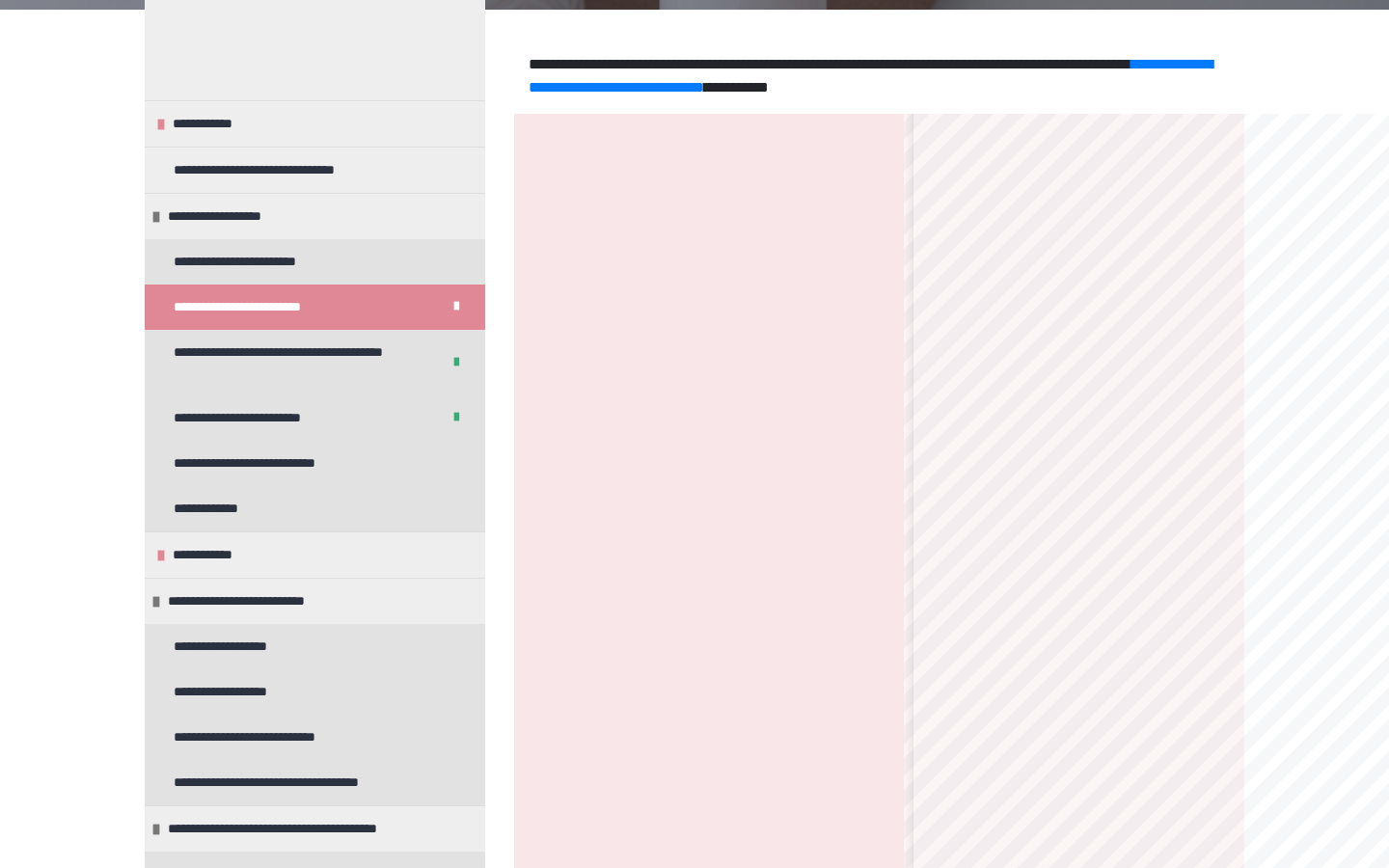 scroll, scrollTop: 74, scrollLeft: 0, axis: vertical 